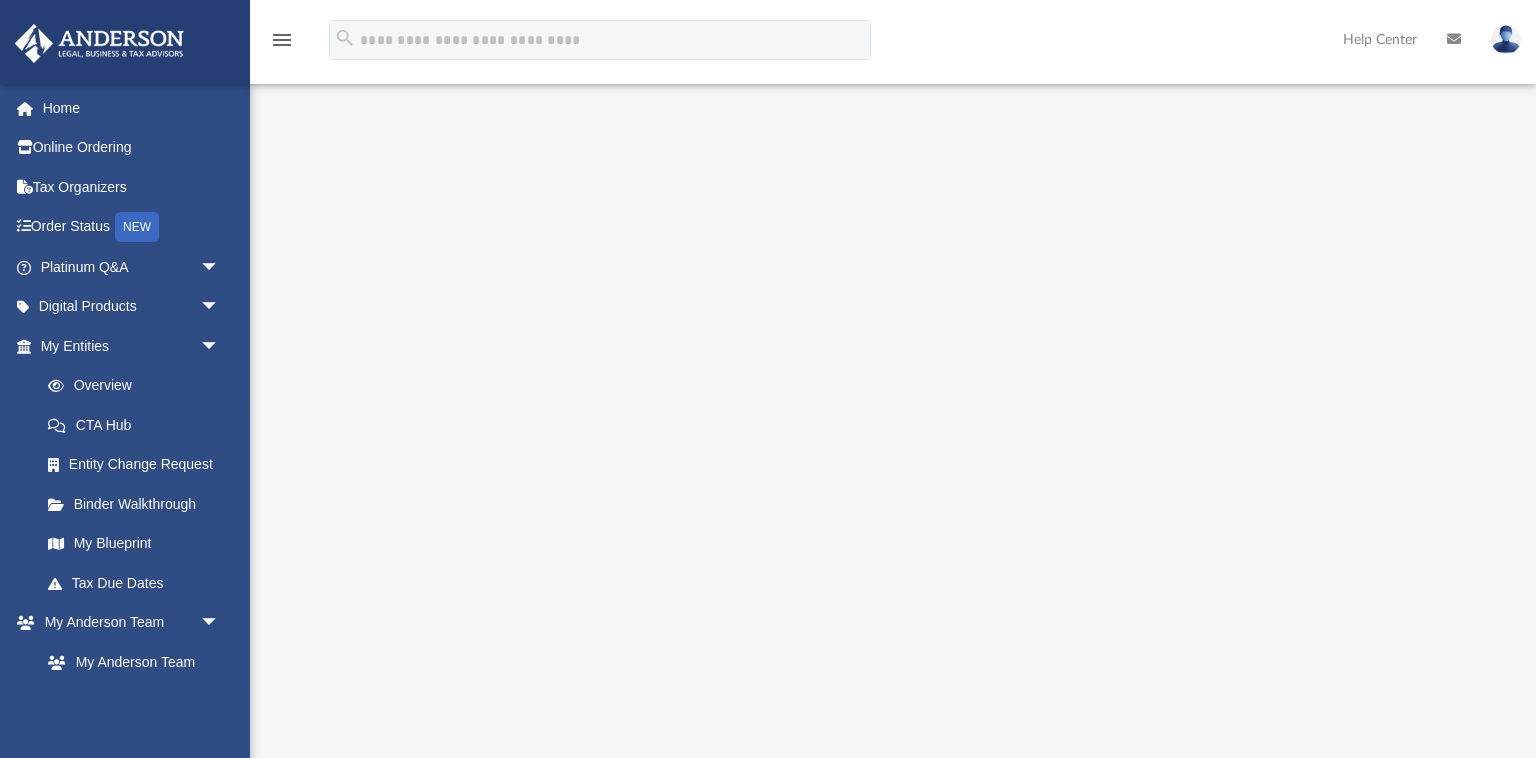 scroll, scrollTop: 0, scrollLeft: 0, axis: both 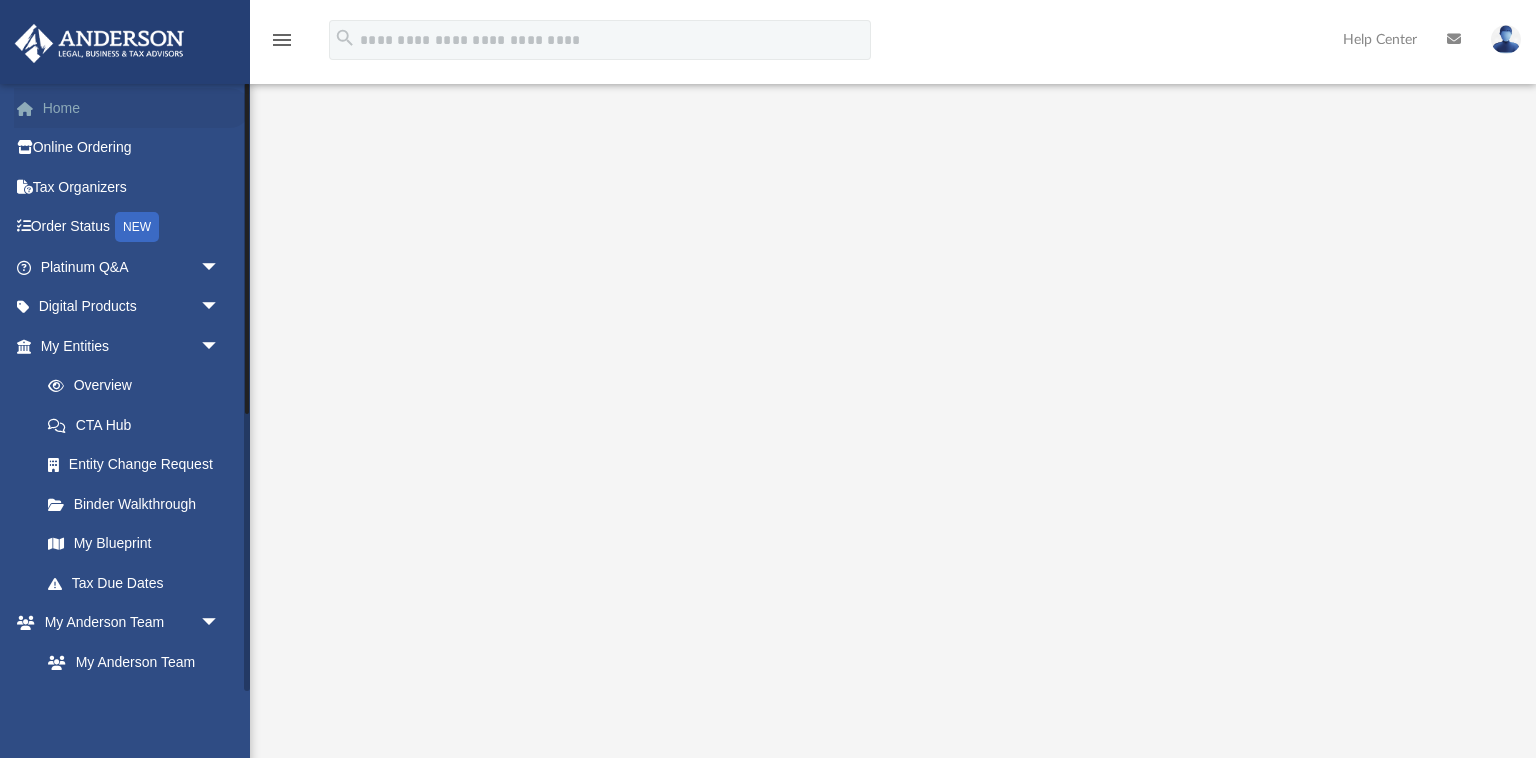 click on "Home" at bounding box center (132, 108) 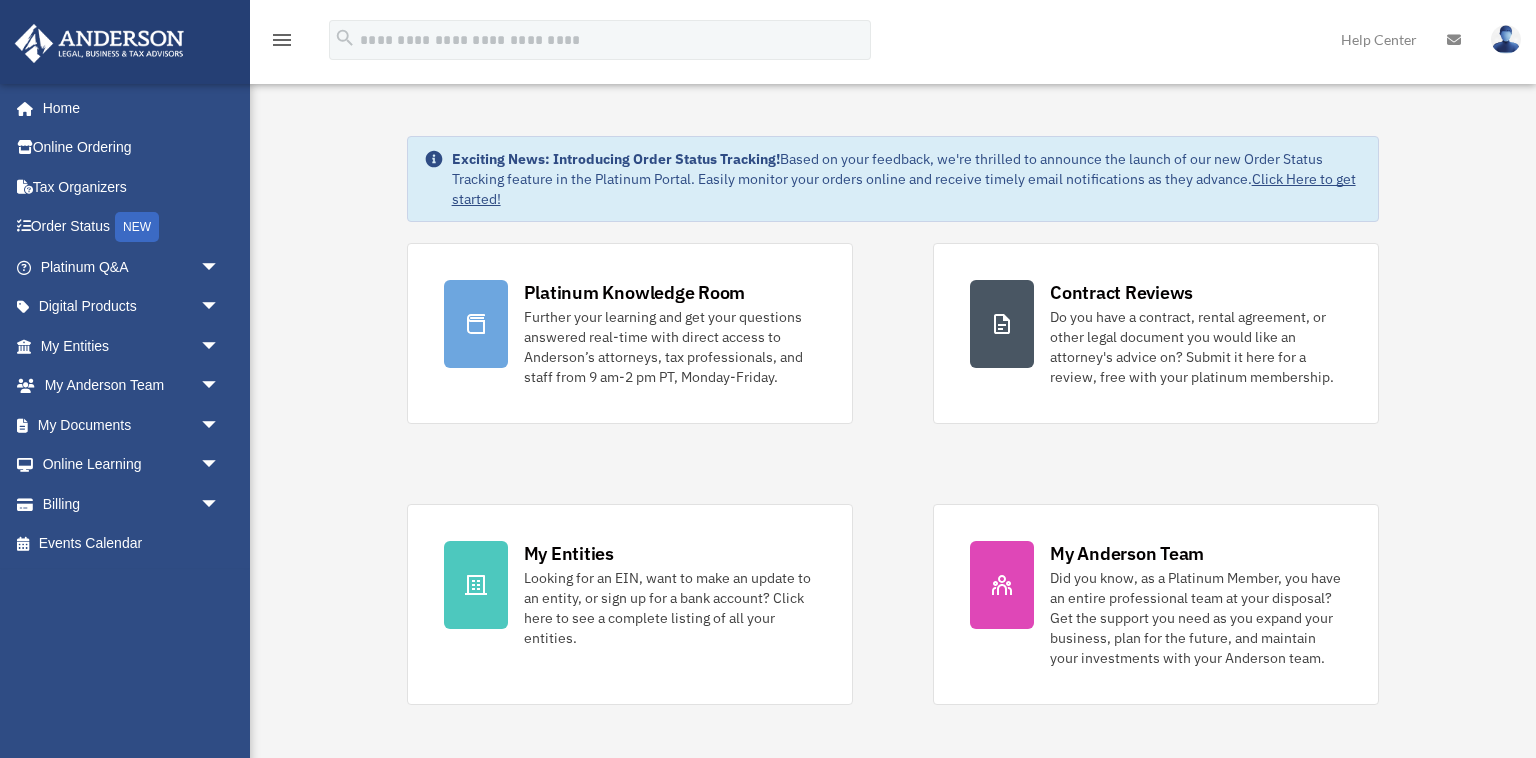 scroll, scrollTop: 0, scrollLeft: 0, axis: both 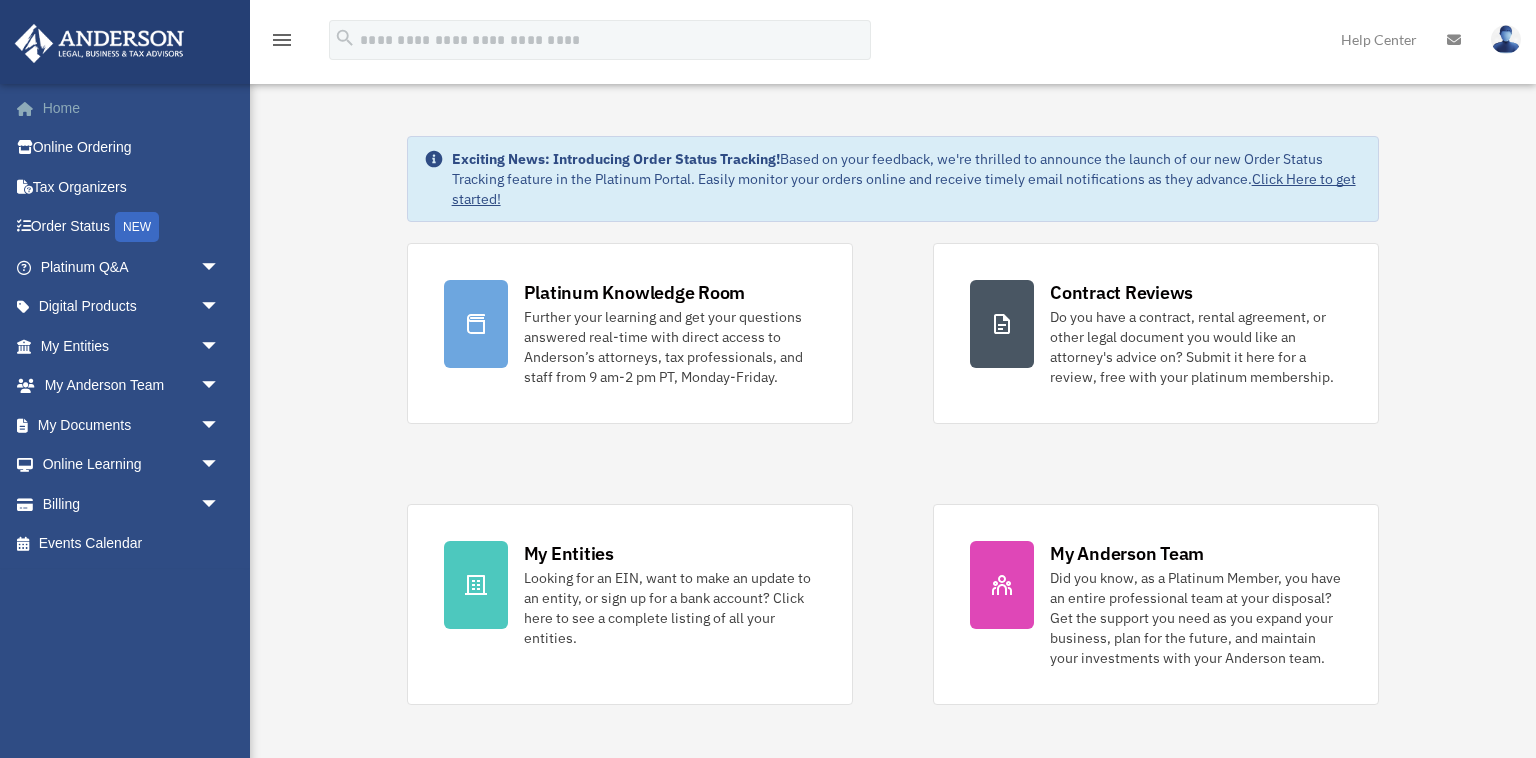 click on "Home" at bounding box center (132, 108) 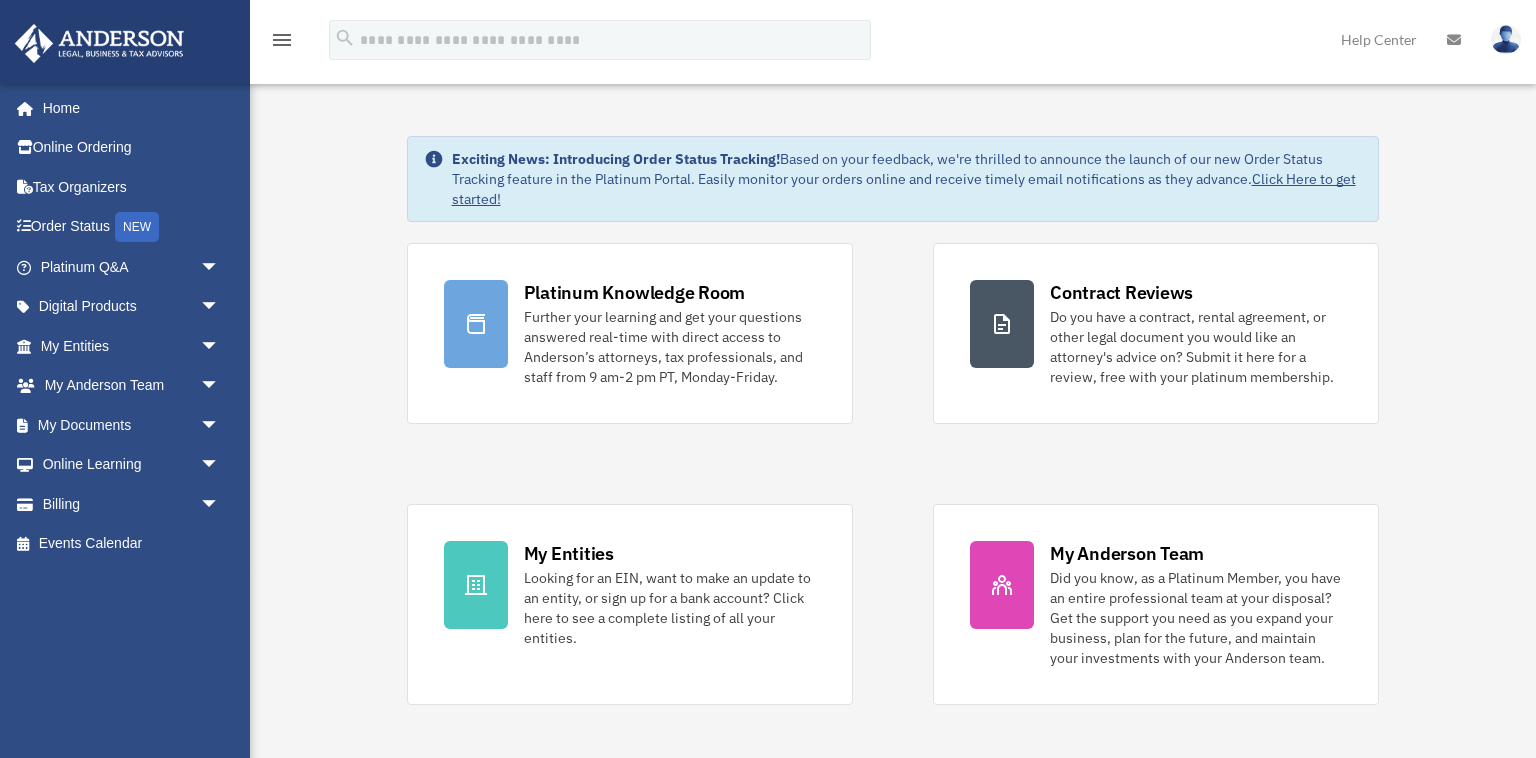 scroll, scrollTop: 0, scrollLeft: 0, axis: both 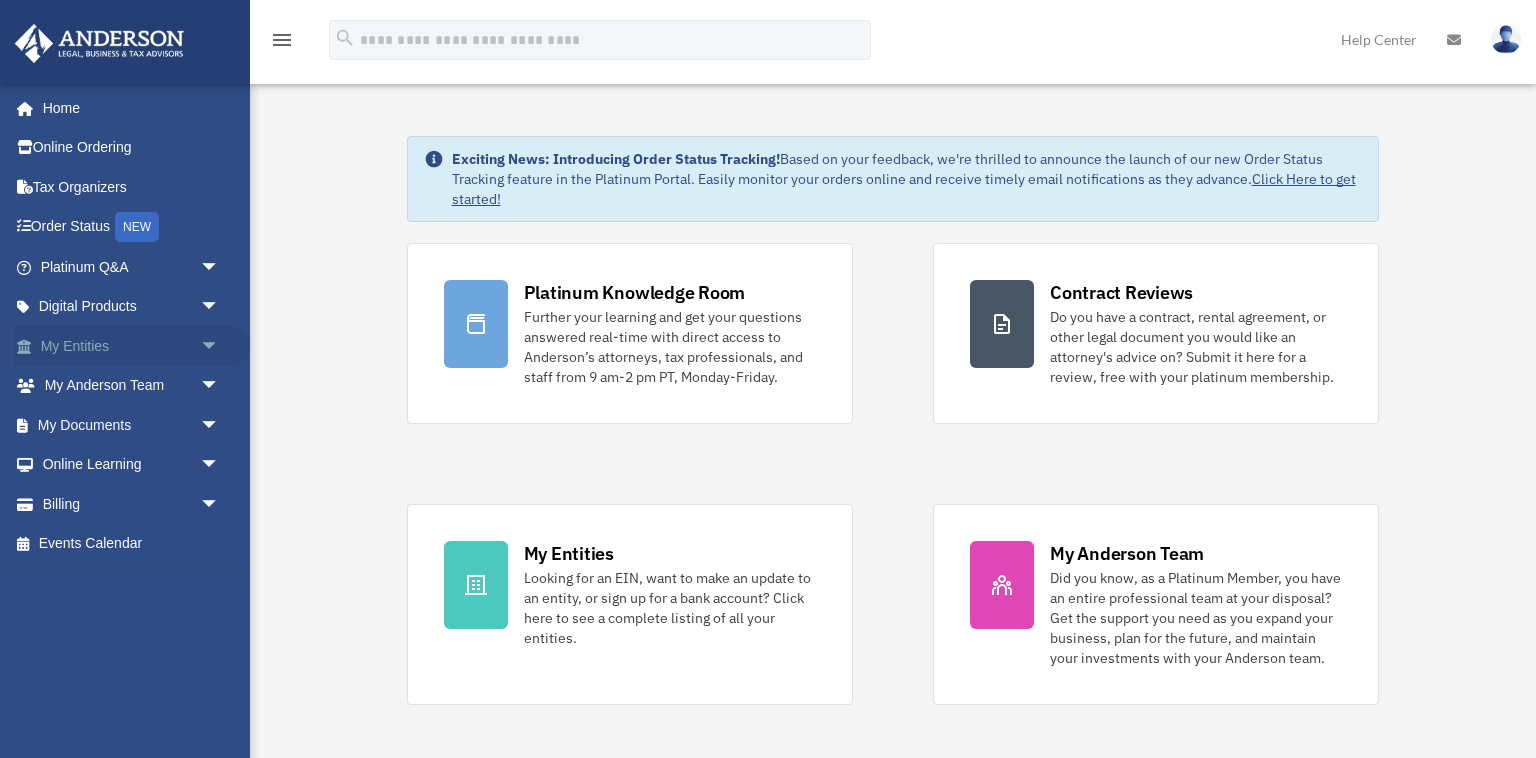 click on "arrow_drop_down" at bounding box center (220, 346) 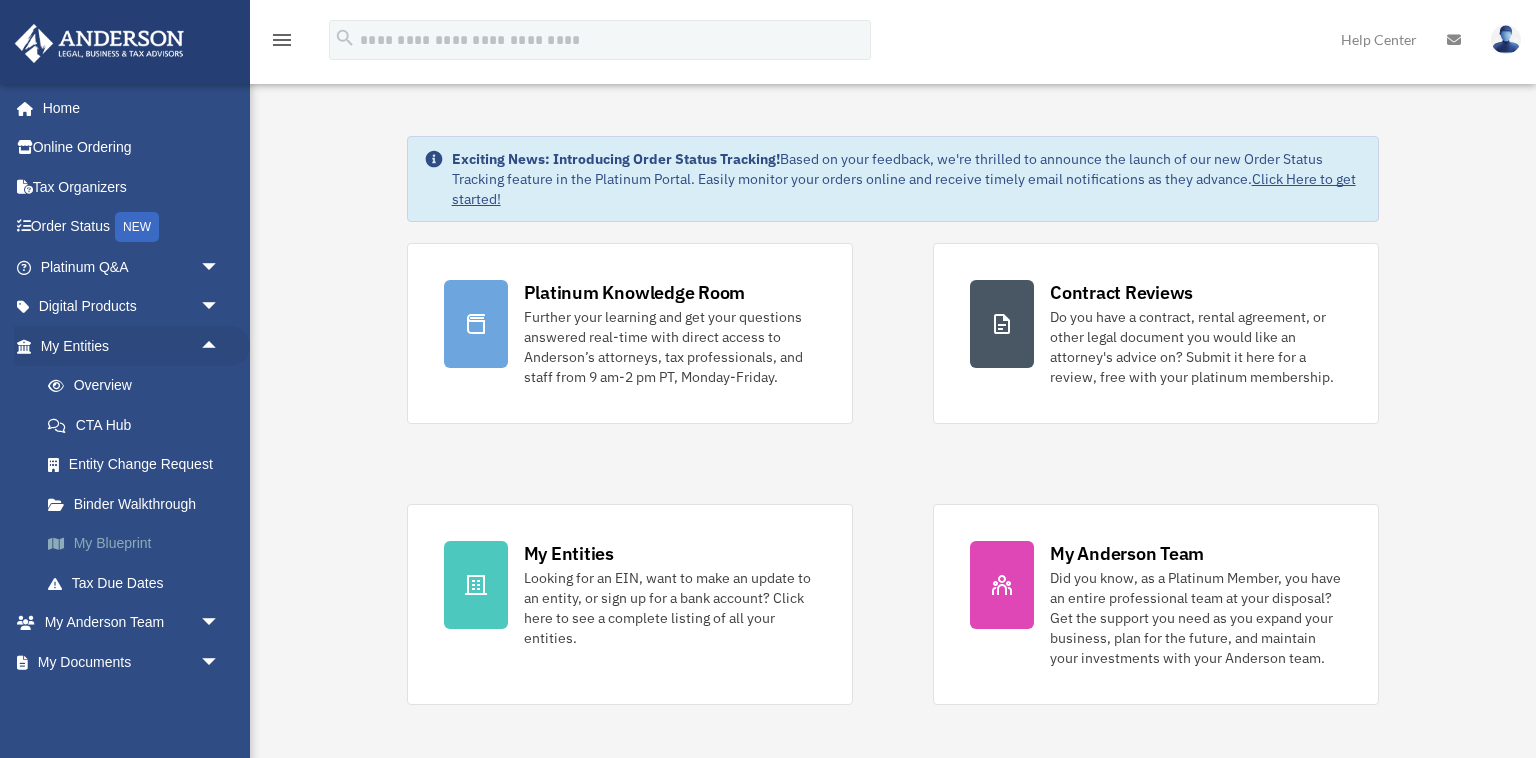 click on "My Blueprint" at bounding box center (139, 544) 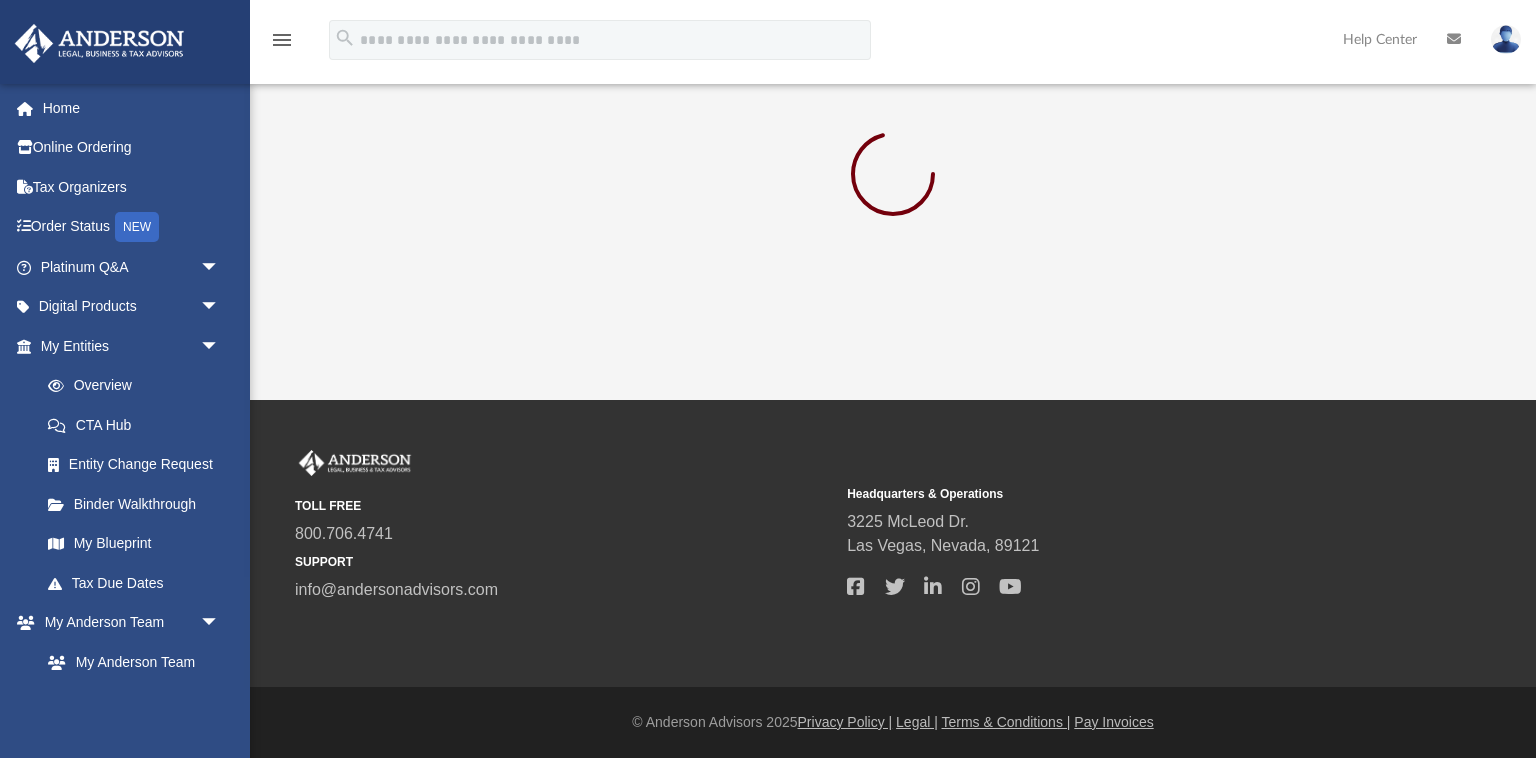 scroll, scrollTop: 0, scrollLeft: 0, axis: both 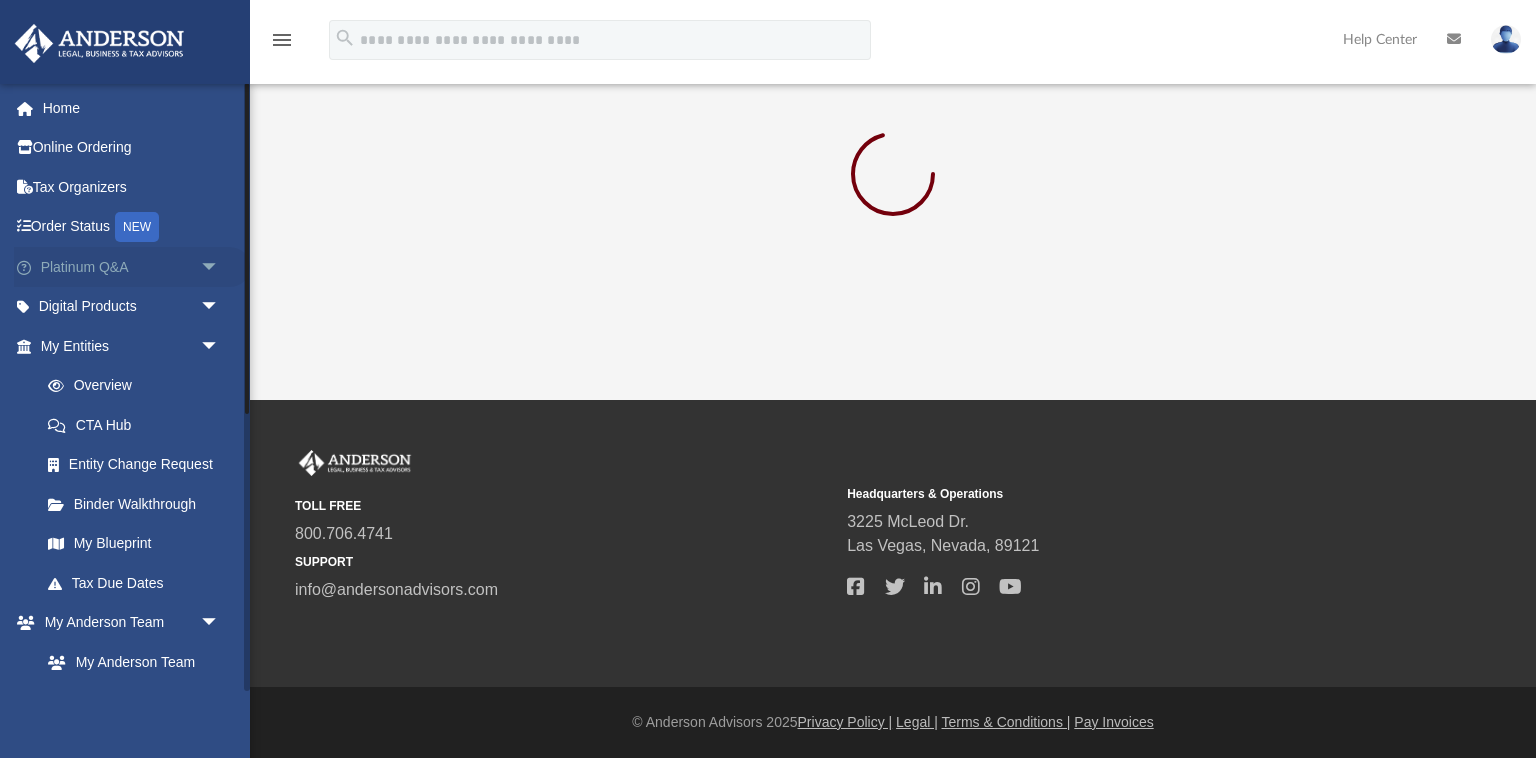click on "arrow_drop_down" at bounding box center [220, 267] 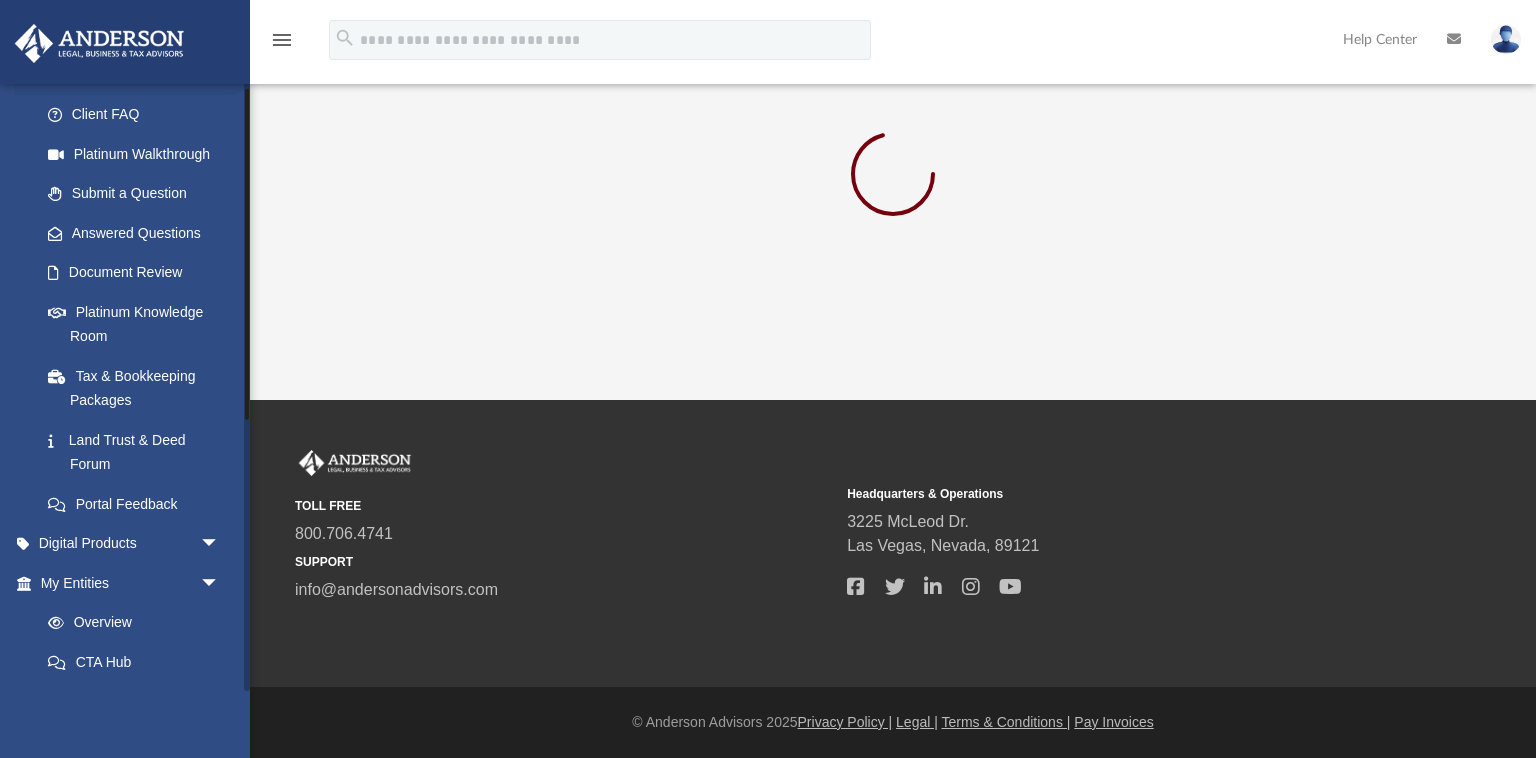 scroll, scrollTop: 0, scrollLeft: 0, axis: both 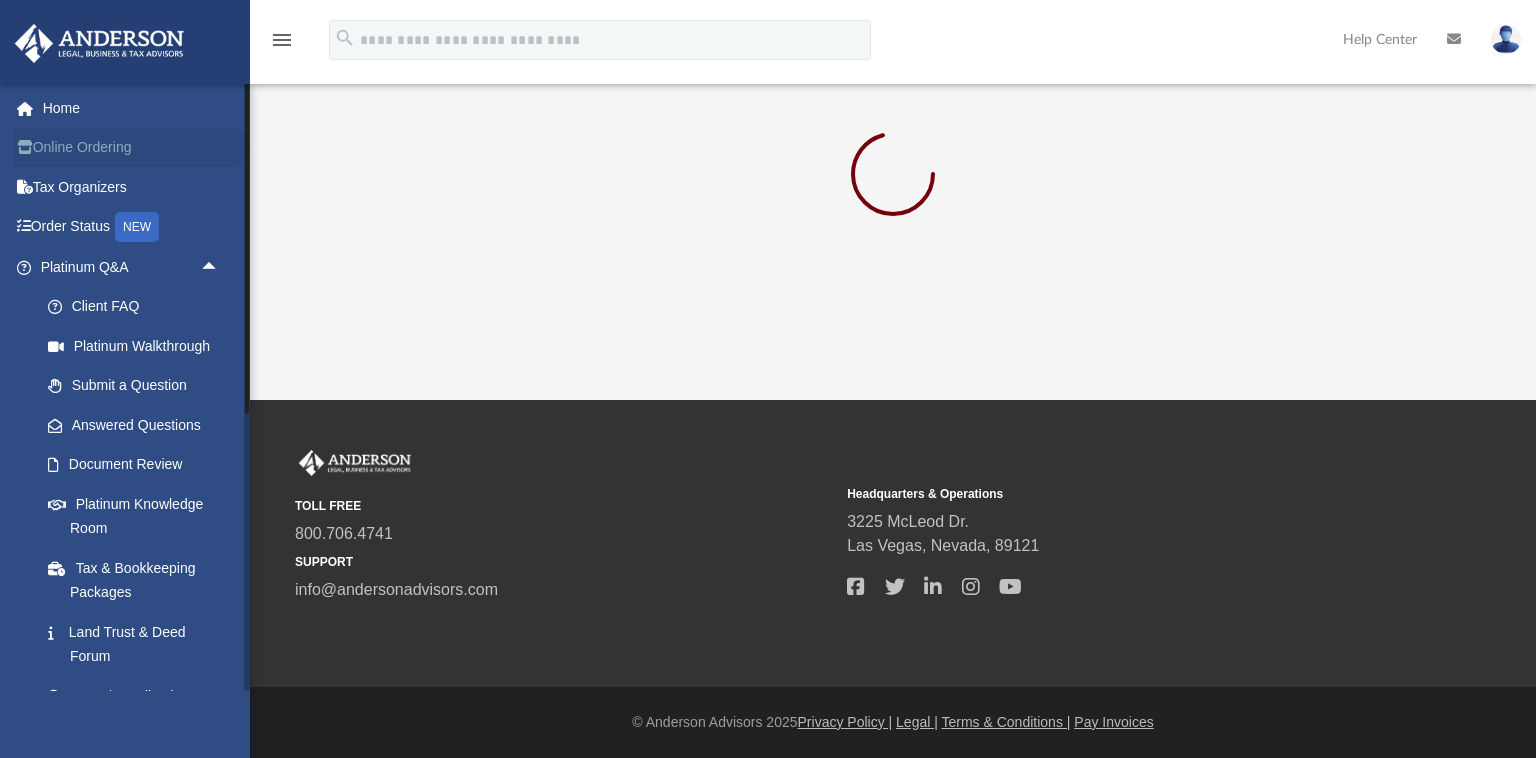 click on "Online Ordering" at bounding box center (132, 148) 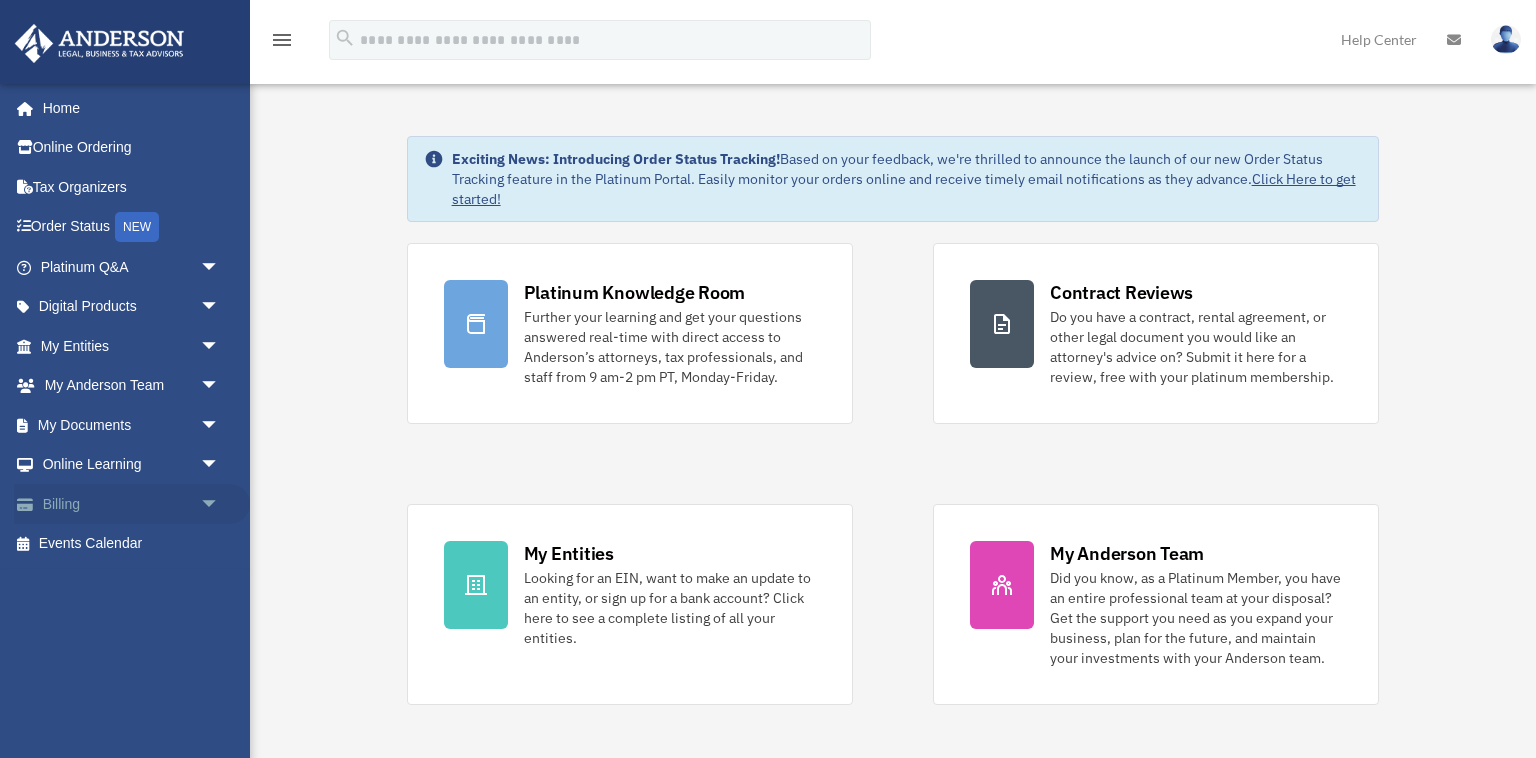 scroll, scrollTop: 0, scrollLeft: 0, axis: both 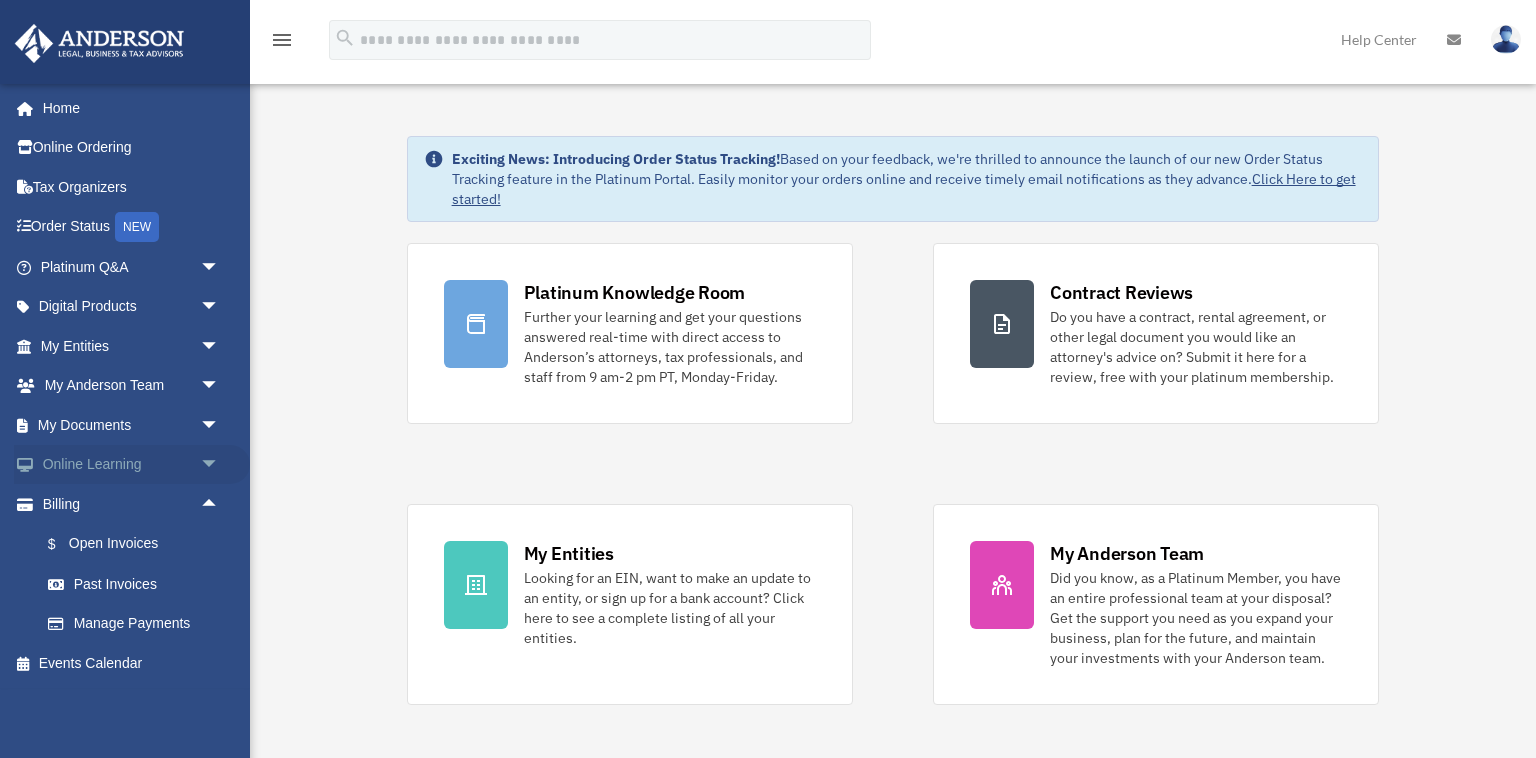 click on "arrow_drop_down" at bounding box center [220, 465] 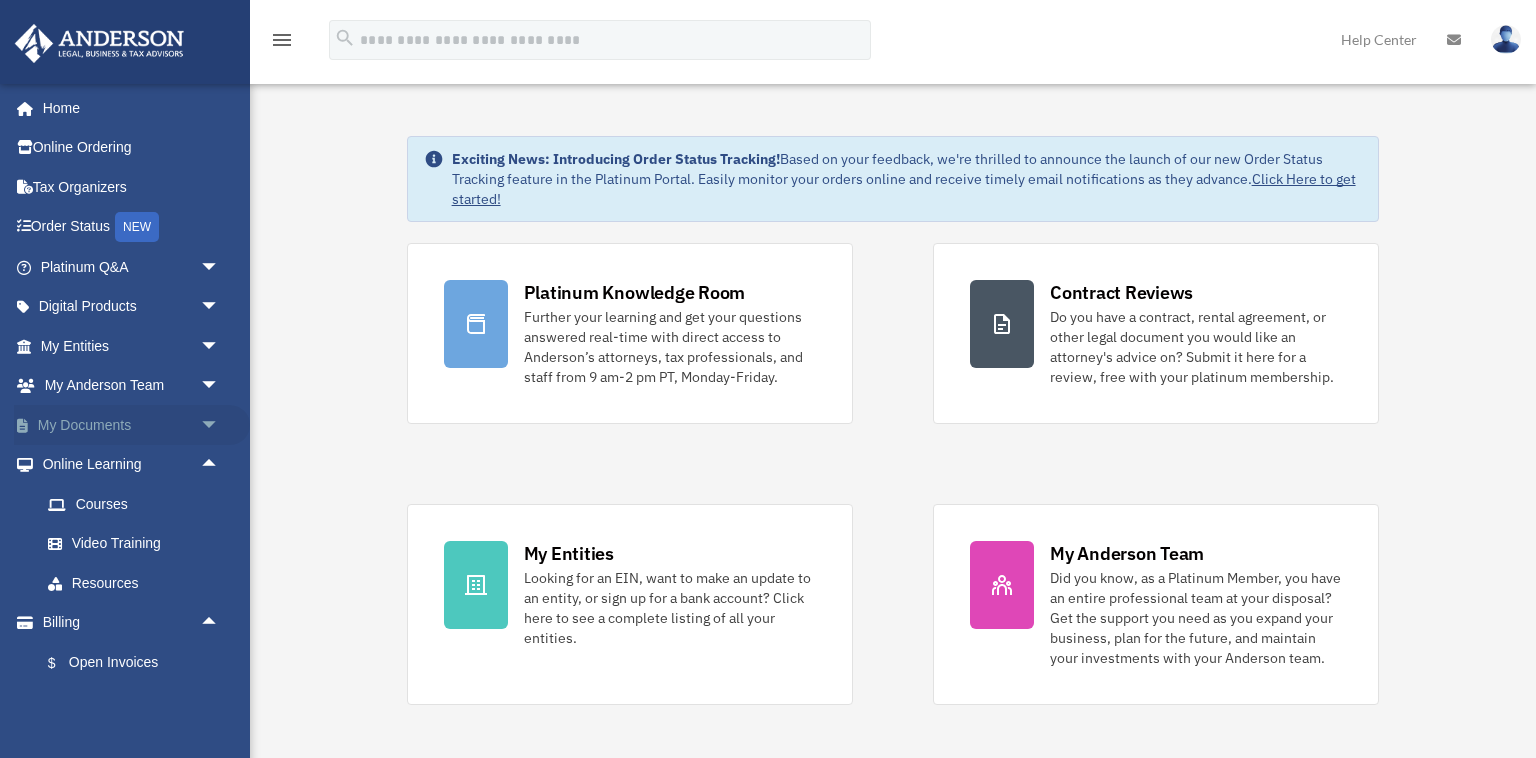 click on "arrow_drop_down" at bounding box center (220, 425) 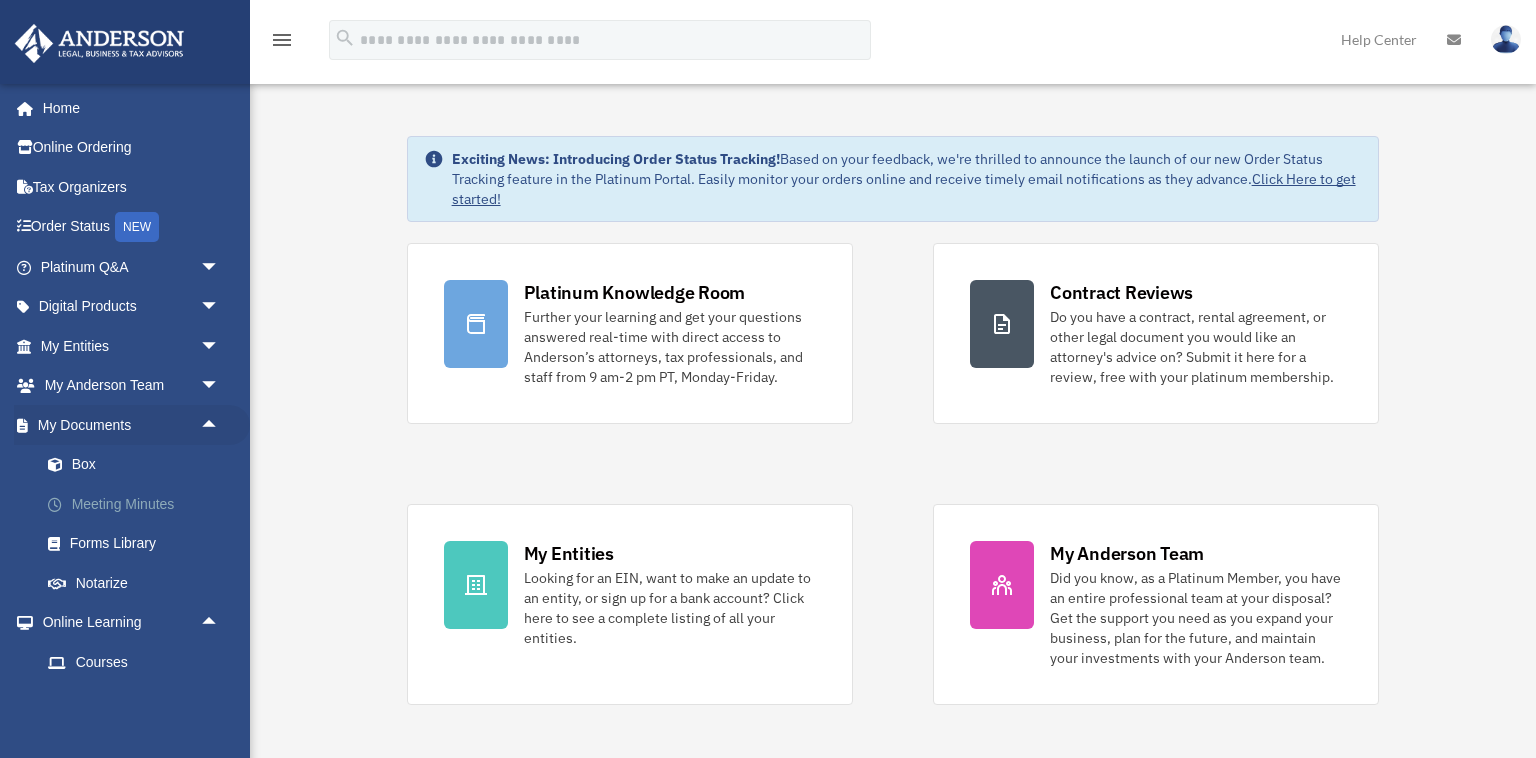 click on "Meeting Minutes" at bounding box center (139, 504) 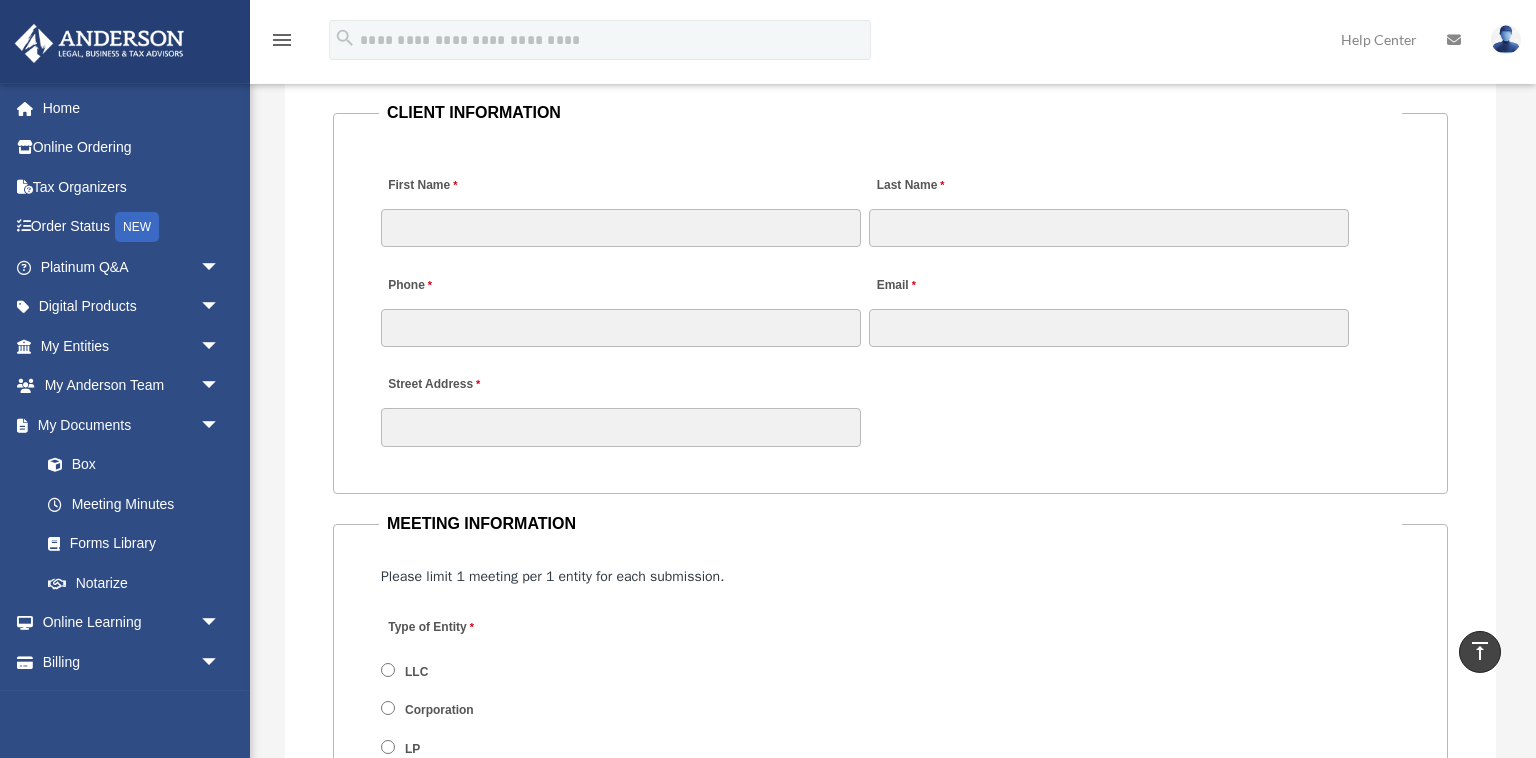 scroll, scrollTop: 2006, scrollLeft: 0, axis: vertical 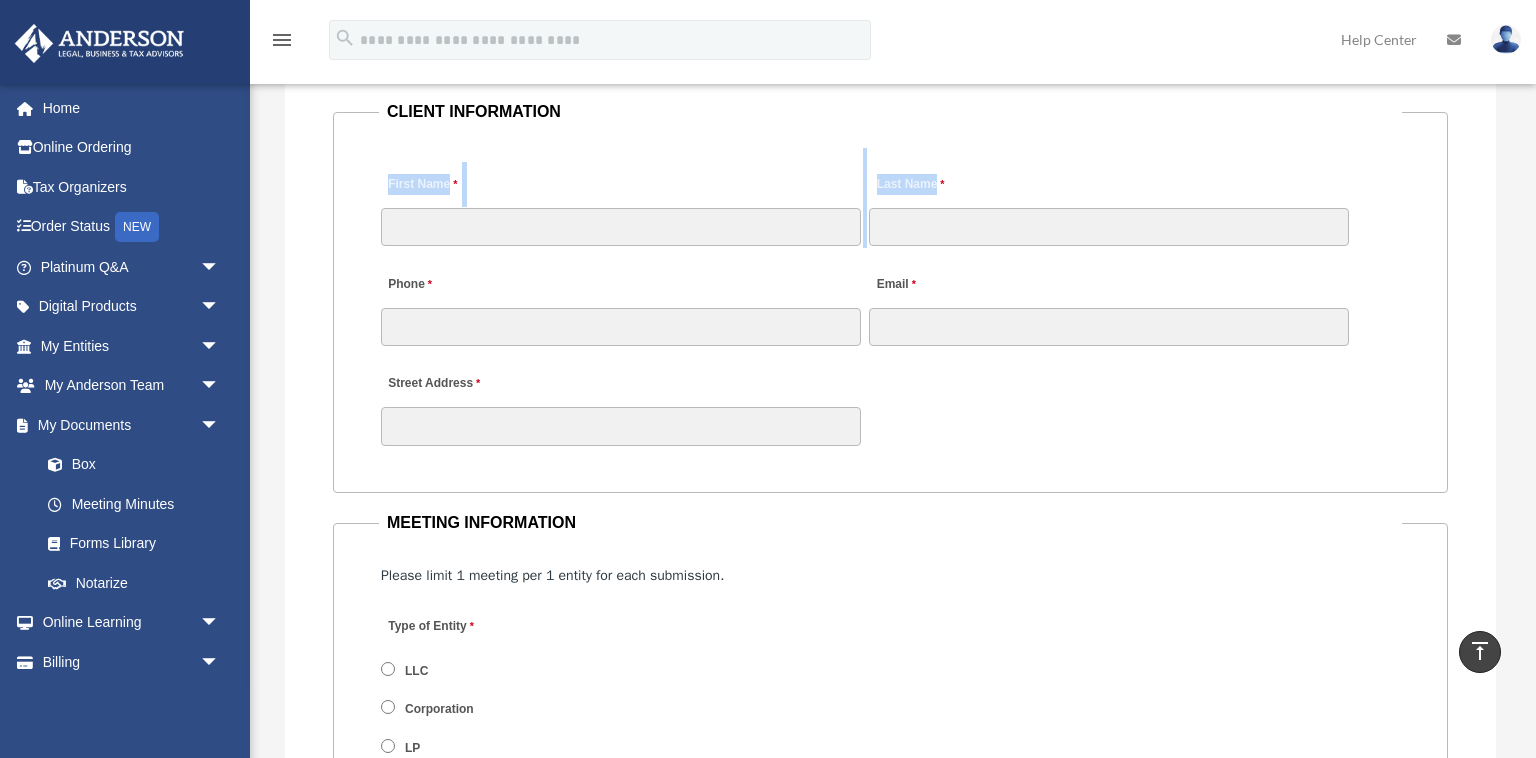 click on "CLIENT INFORMATION
[FIRST]
[LAST]
[PHONE]
[EMAIL]
[STREET]" at bounding box center (890, 295) 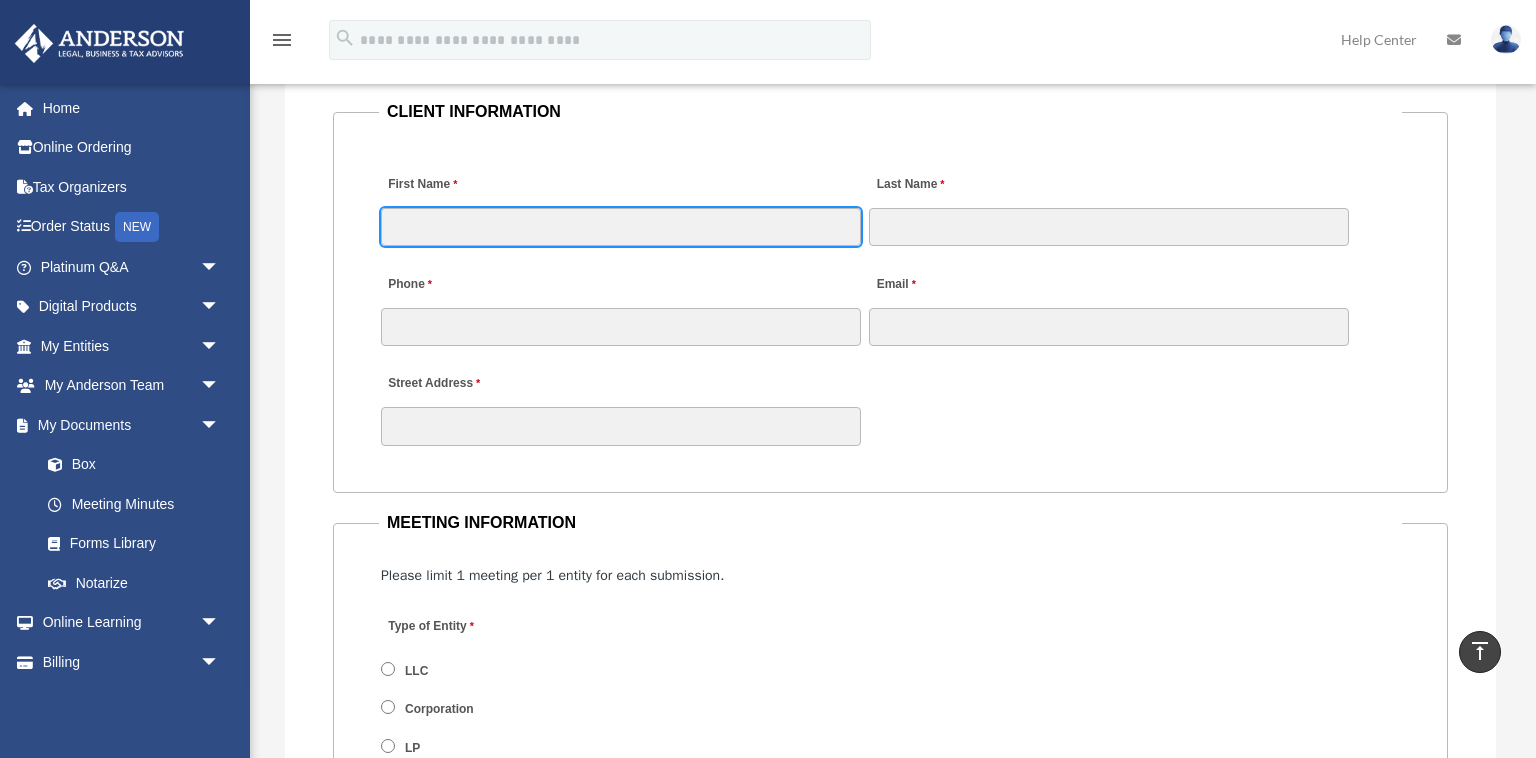 click on "First Name" at bounding box center [621, 227] 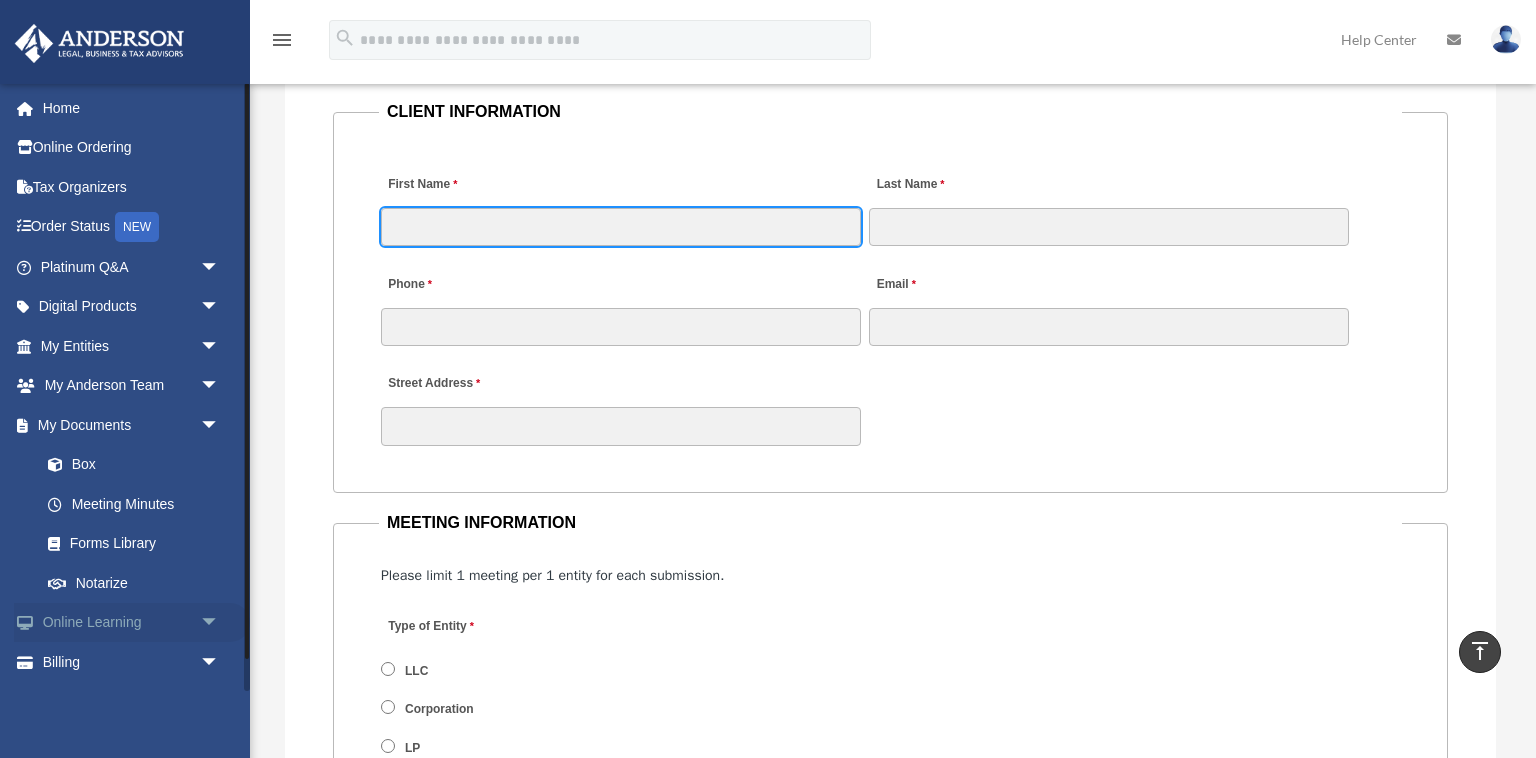 scroll, scrollTop: 1689, scrollLeft: 0, axis: vertical 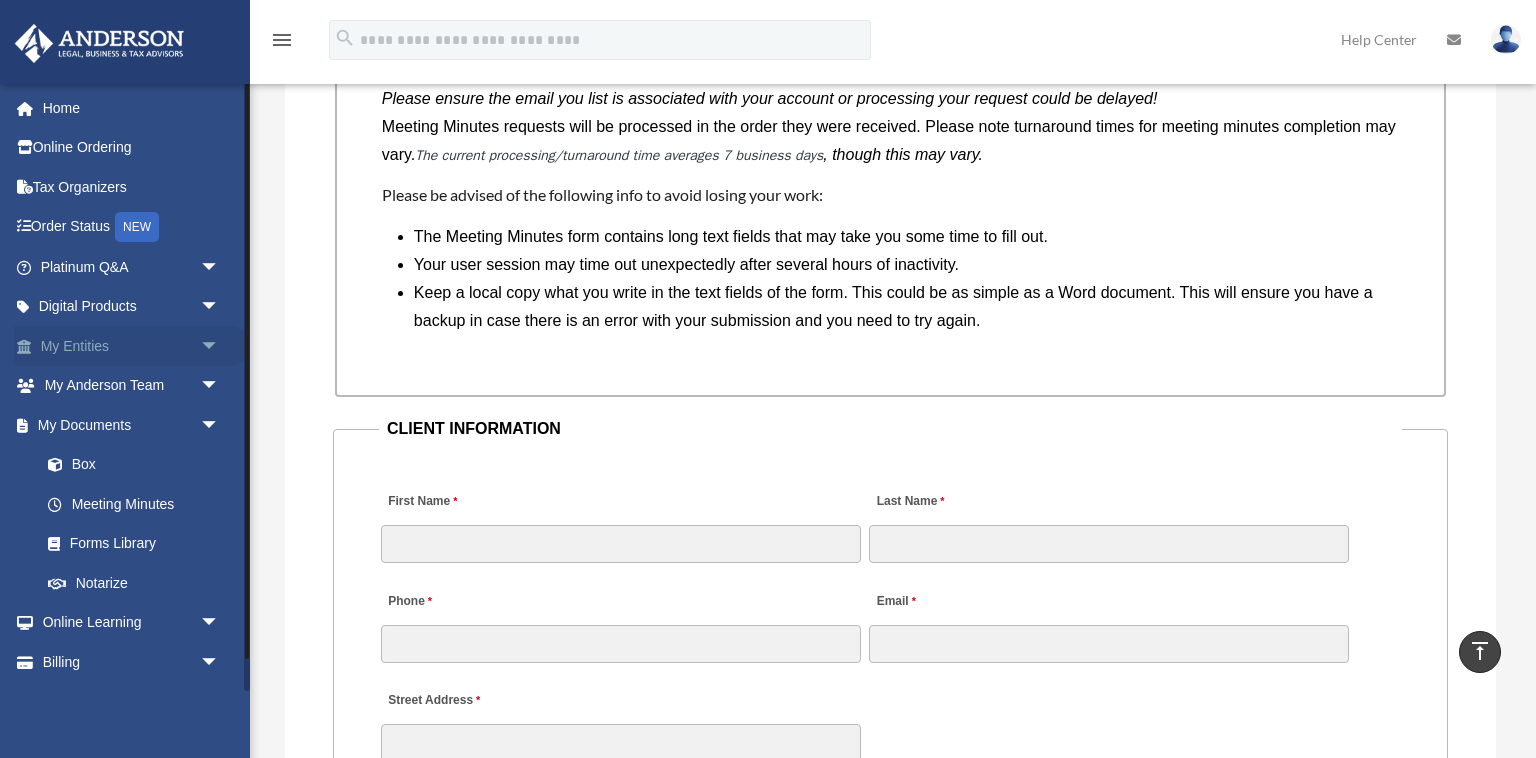 click on "My Entities arrow_drop_down" at bounding box center [132, 346] 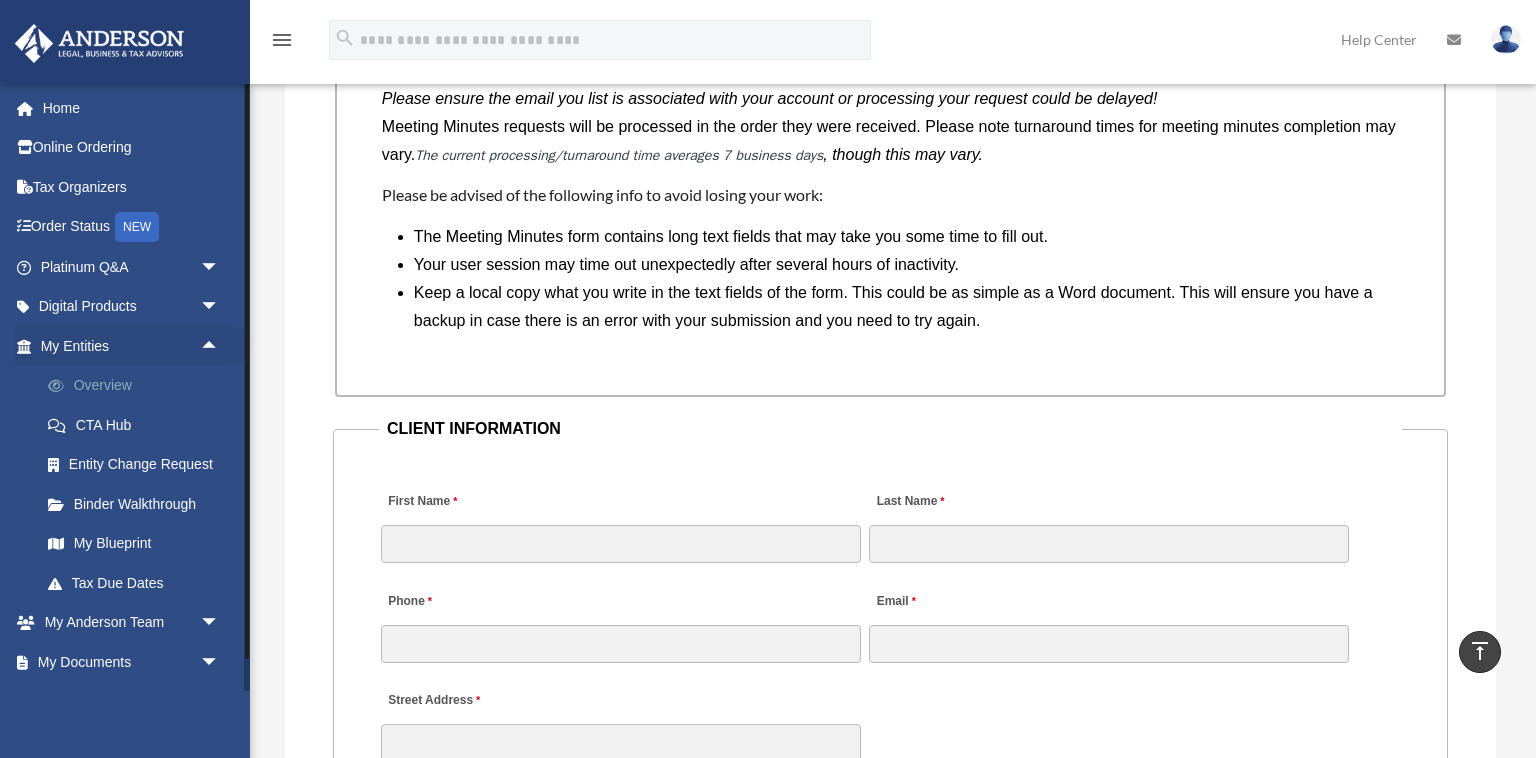 click on "Overview" at bounding box center (139, 386) 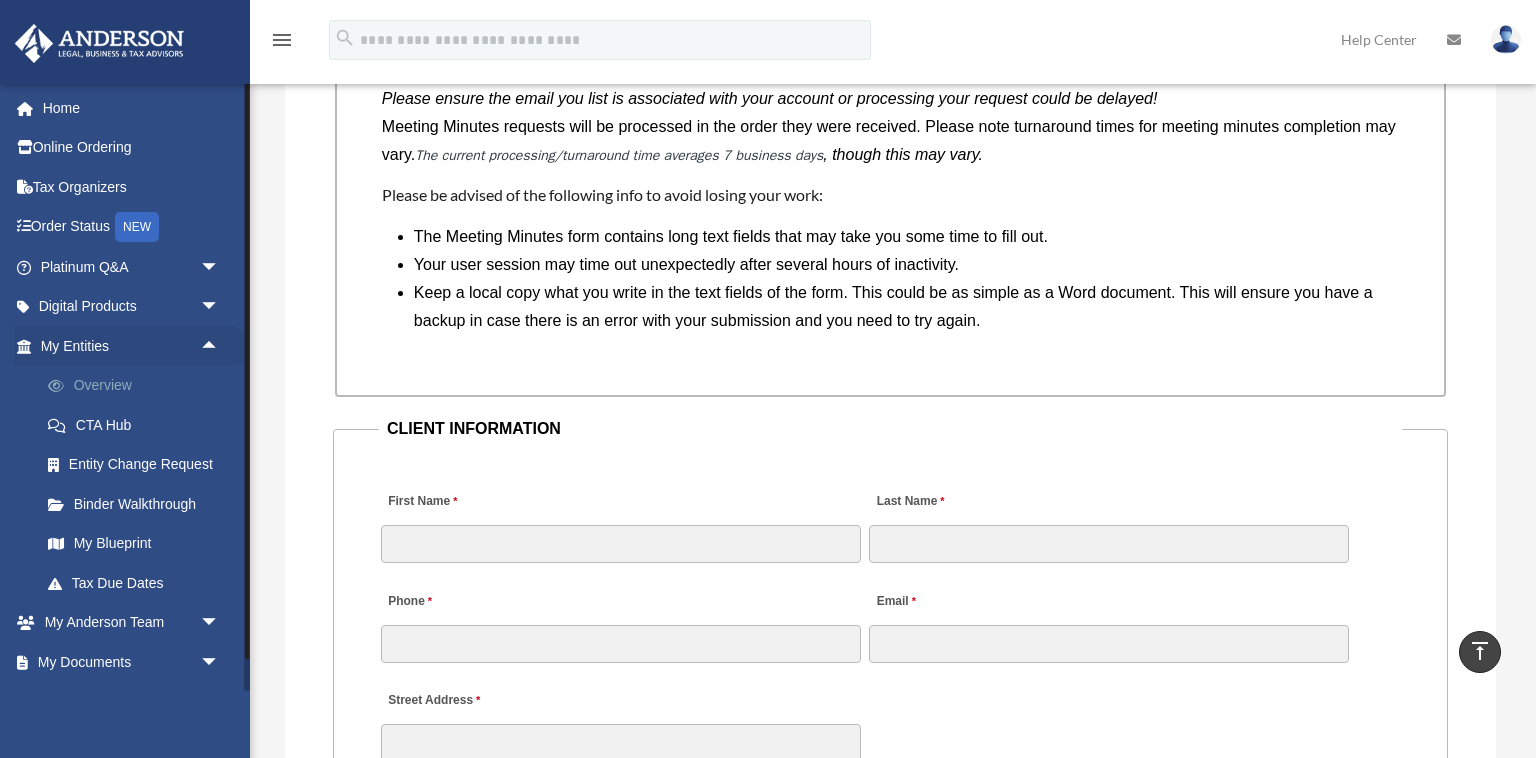click on "Overview" at bounding box center (139, 386) 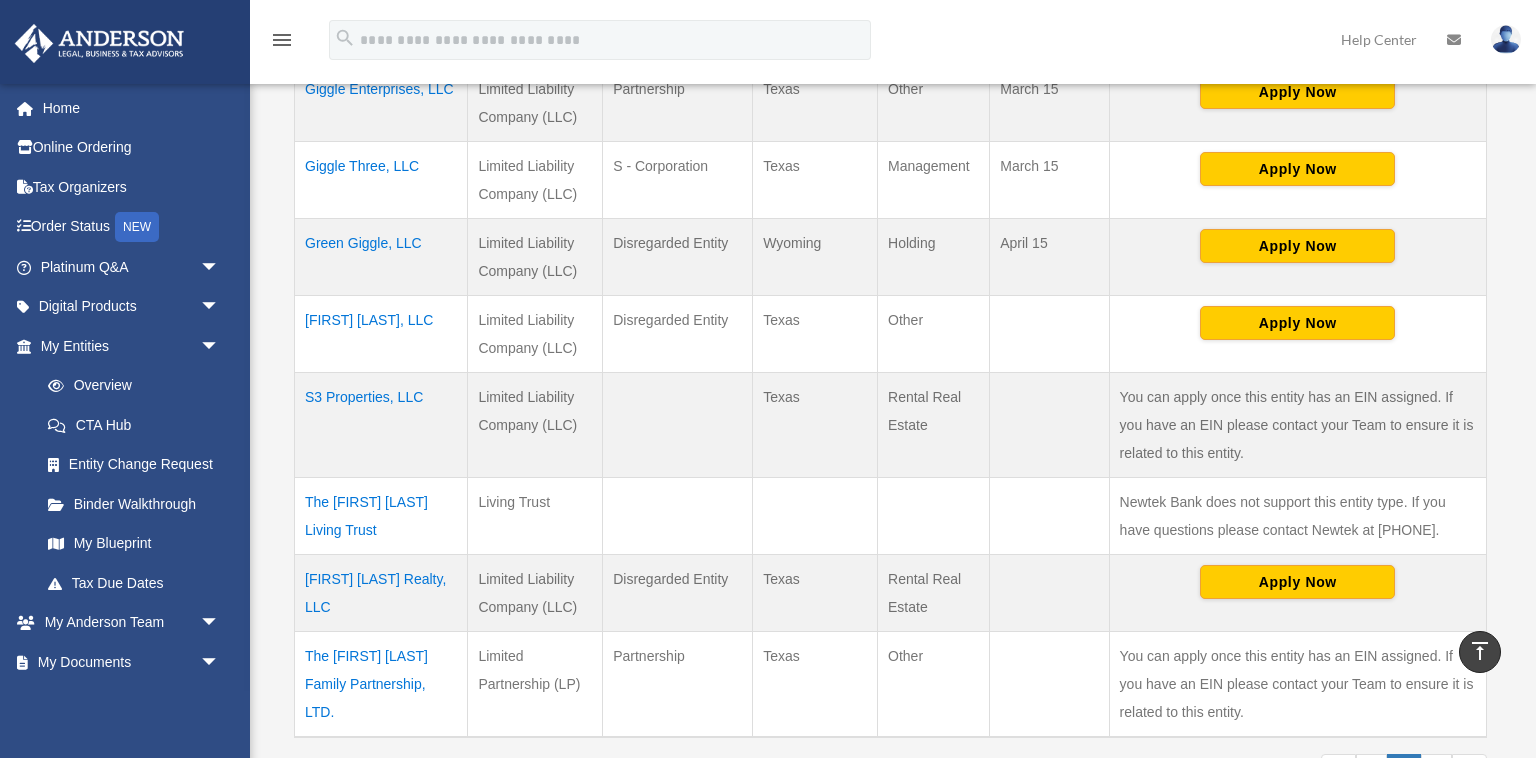 scroll, scrollTop: 422, scrollLeft: 0, axis: vertical 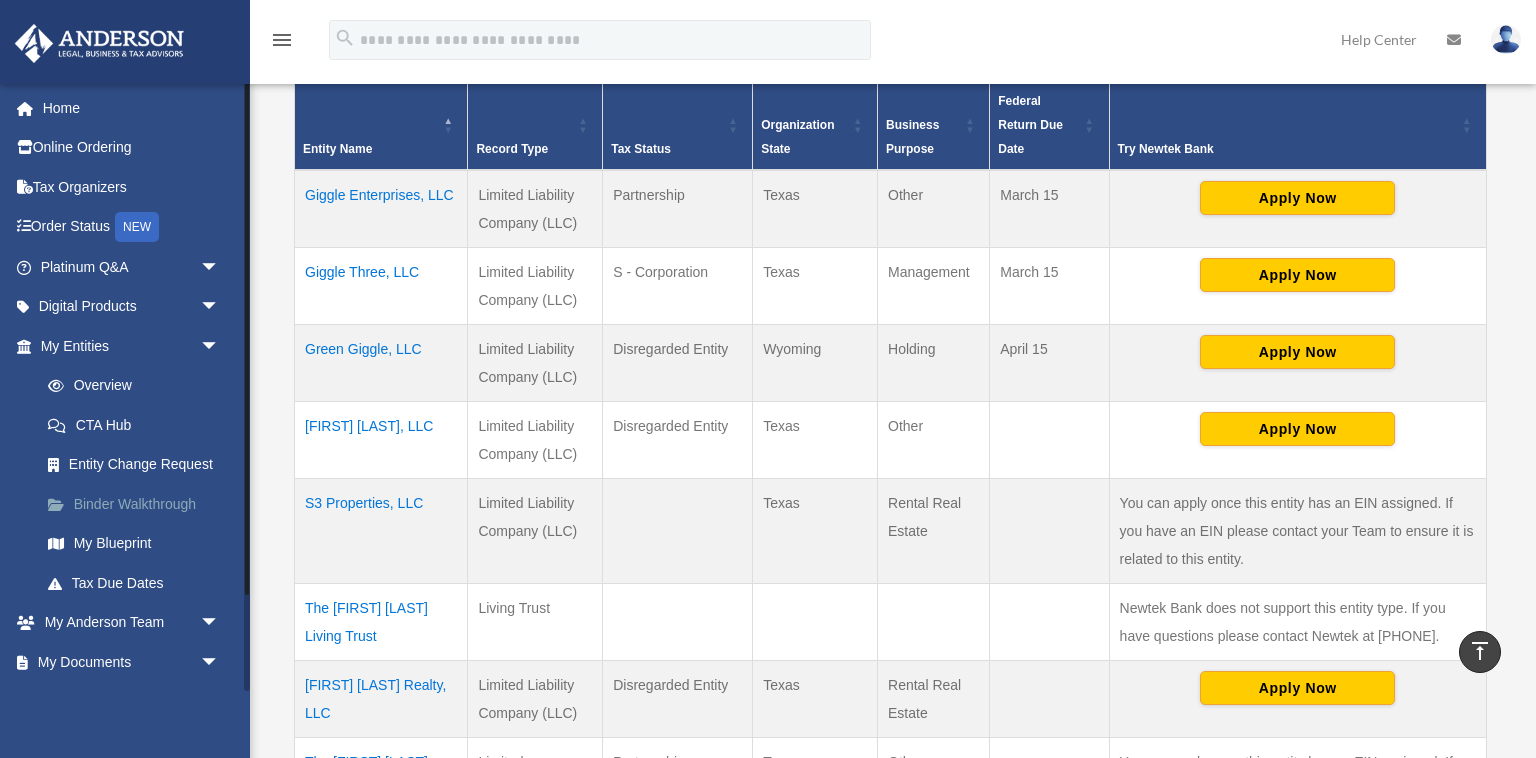 click on "Binder Walkthrough" at bounding box center [139, 504] 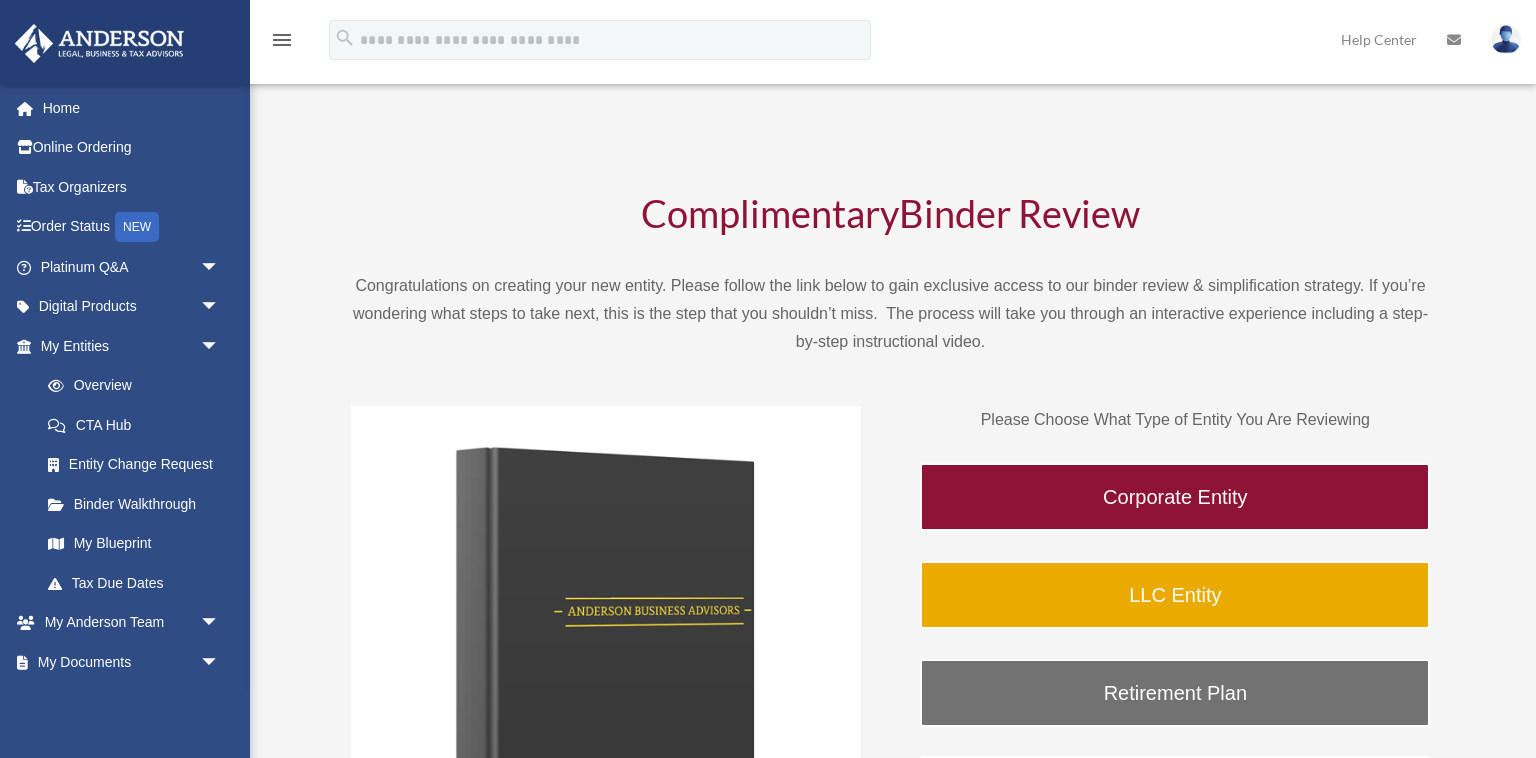 scroll, scrollTop: 0, scrollLeft: 0, axis: both 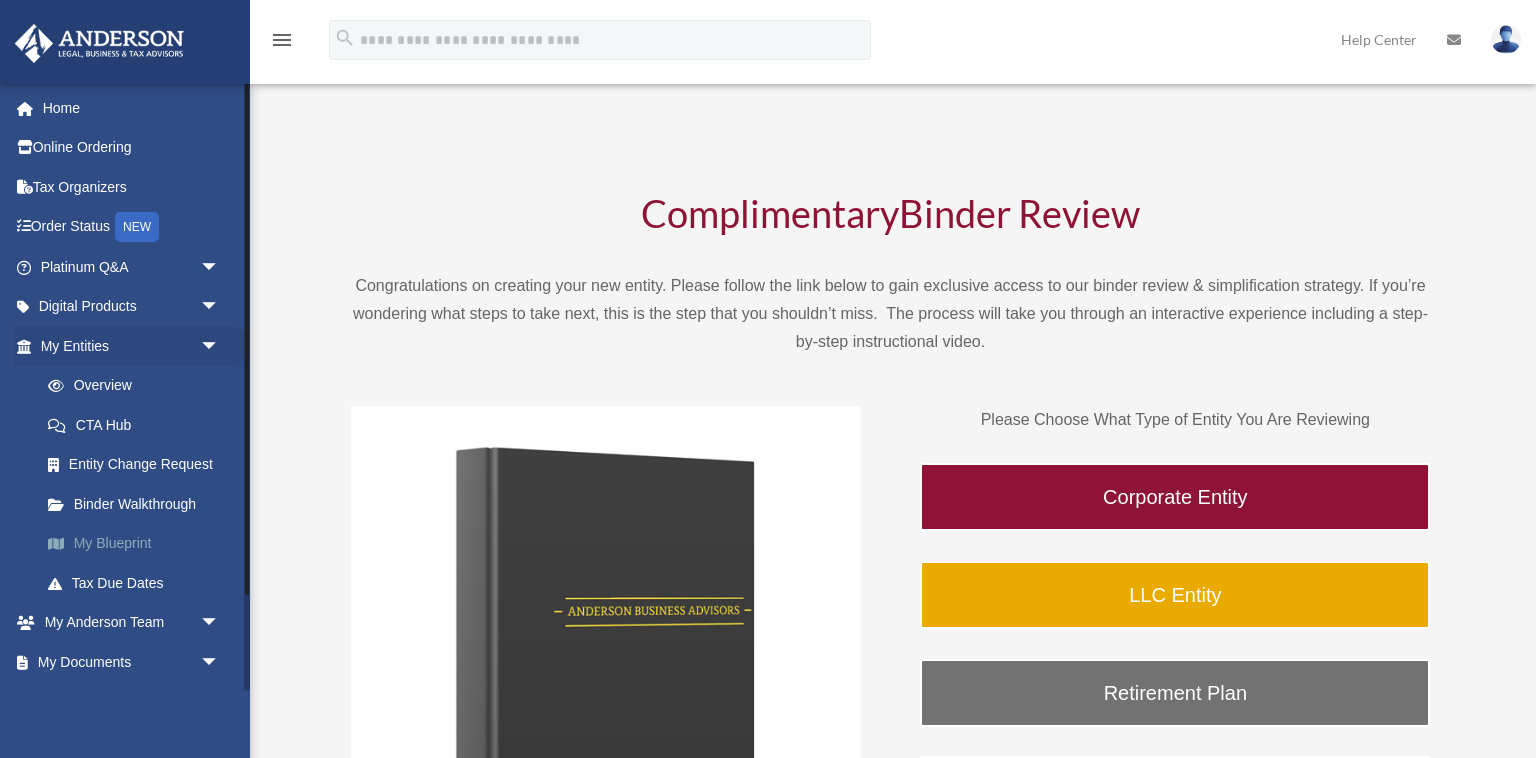 click on "My Blueprint" at bounding box center [139, 544] 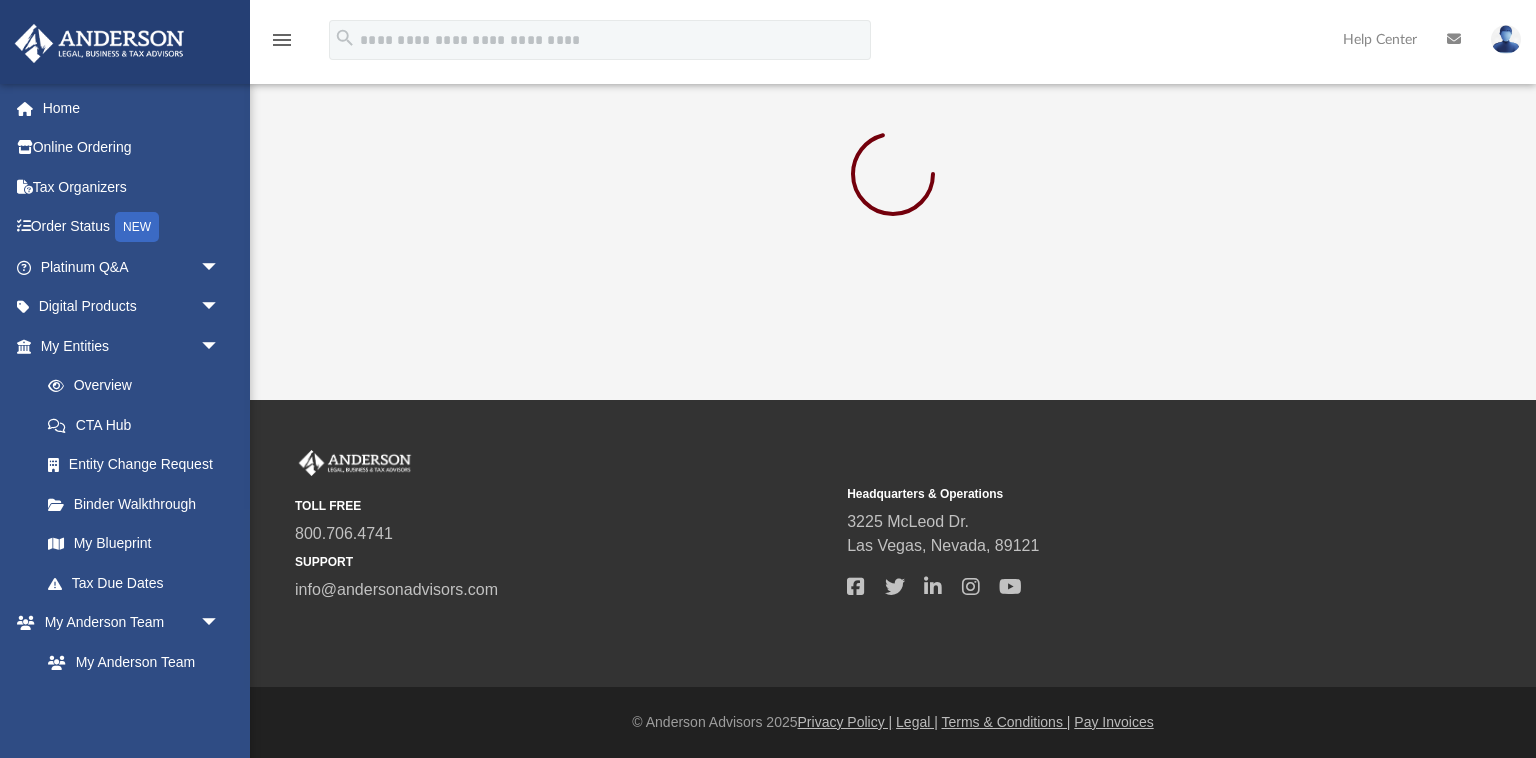 scroll, scrollTop: 0, scrollLeft: 0, axis: both 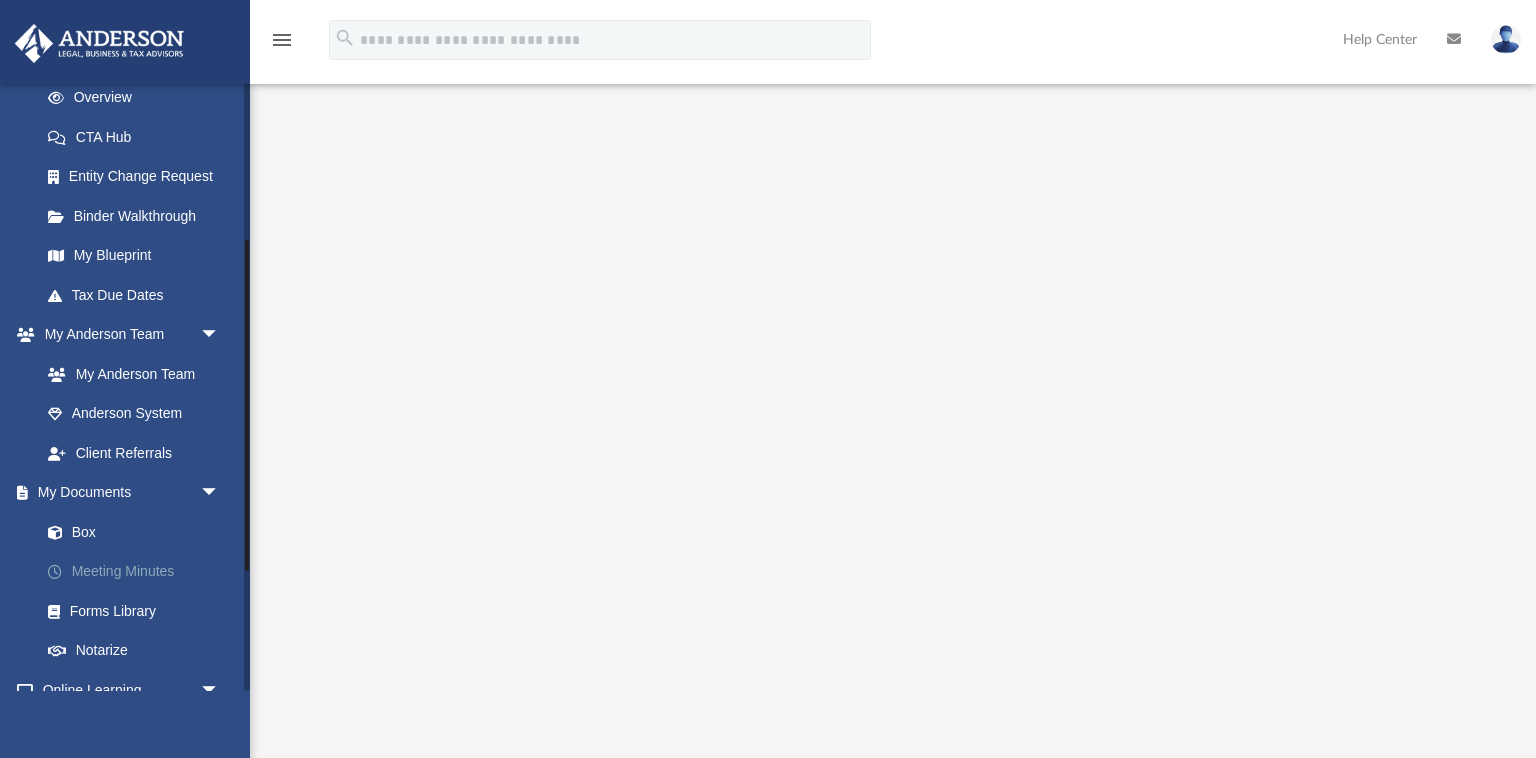 click on "Meeting Minutes" at bounding box center [139, 572] 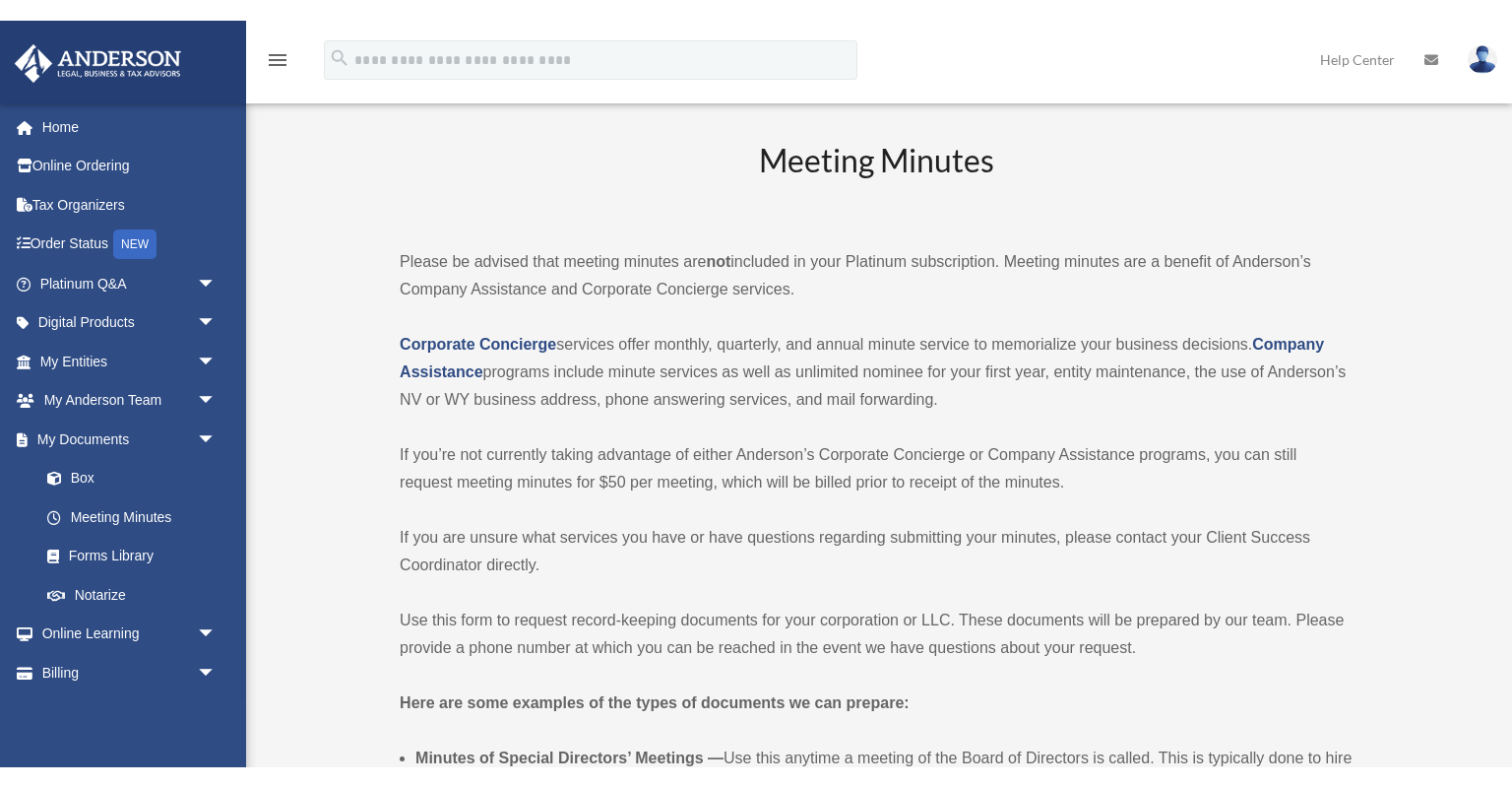 scroll, scrollTop: 0, scrollLeft: 0, axis: both 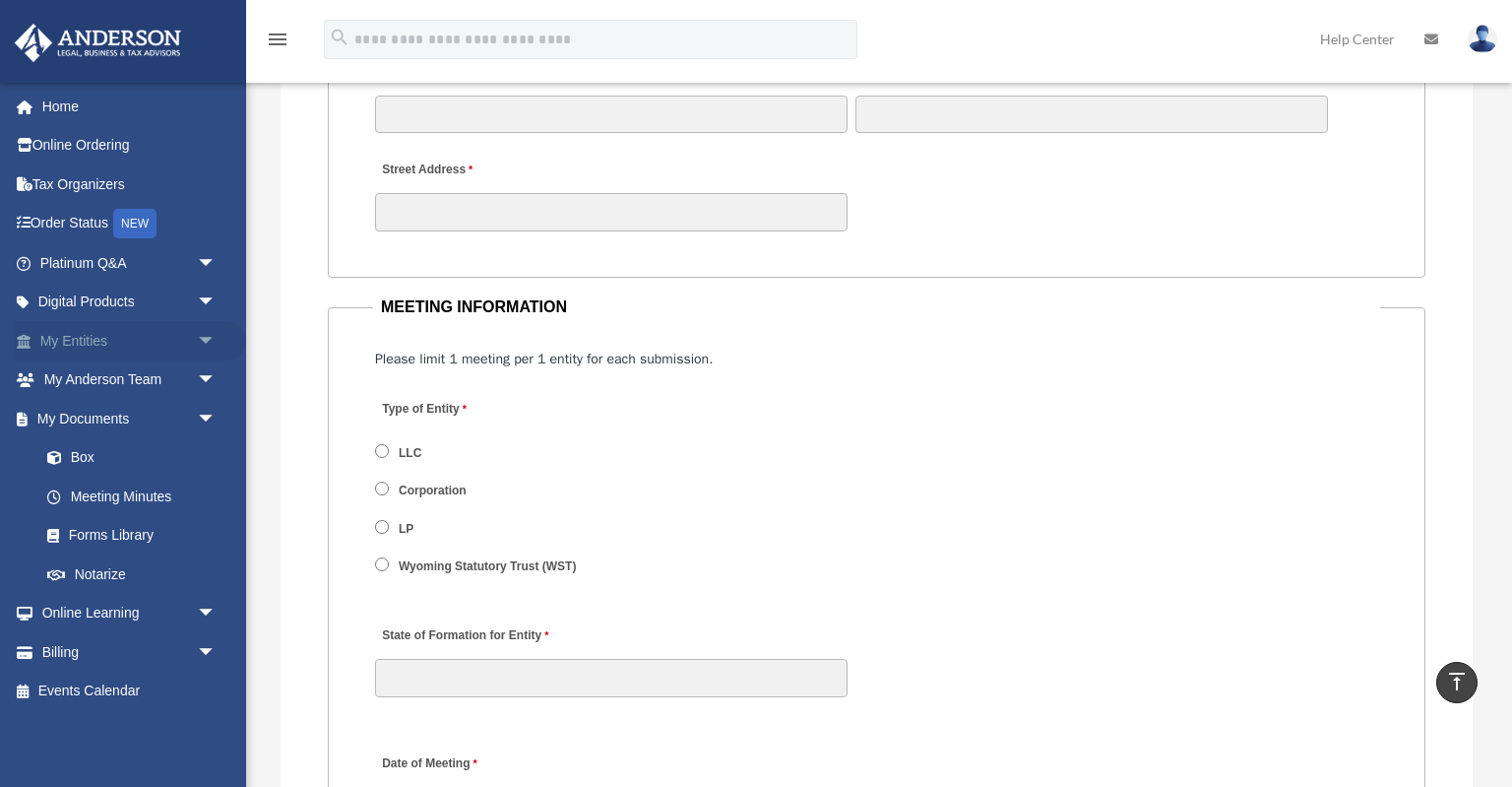 click on "My Entities arrow_drop_down" at bounding box center [130, 341] 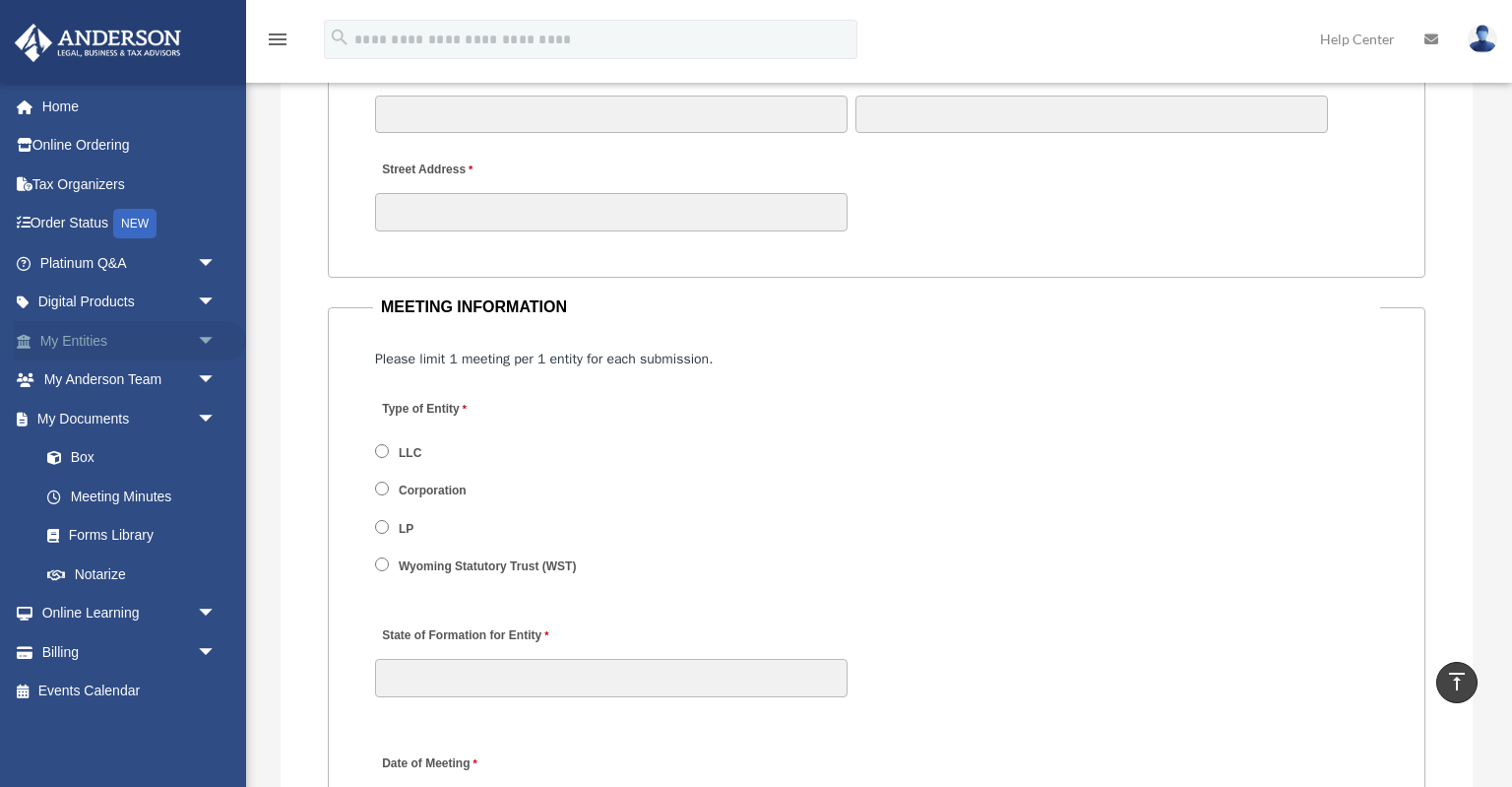 click on "arrow_drop_down" at bounding box center (217, 341) 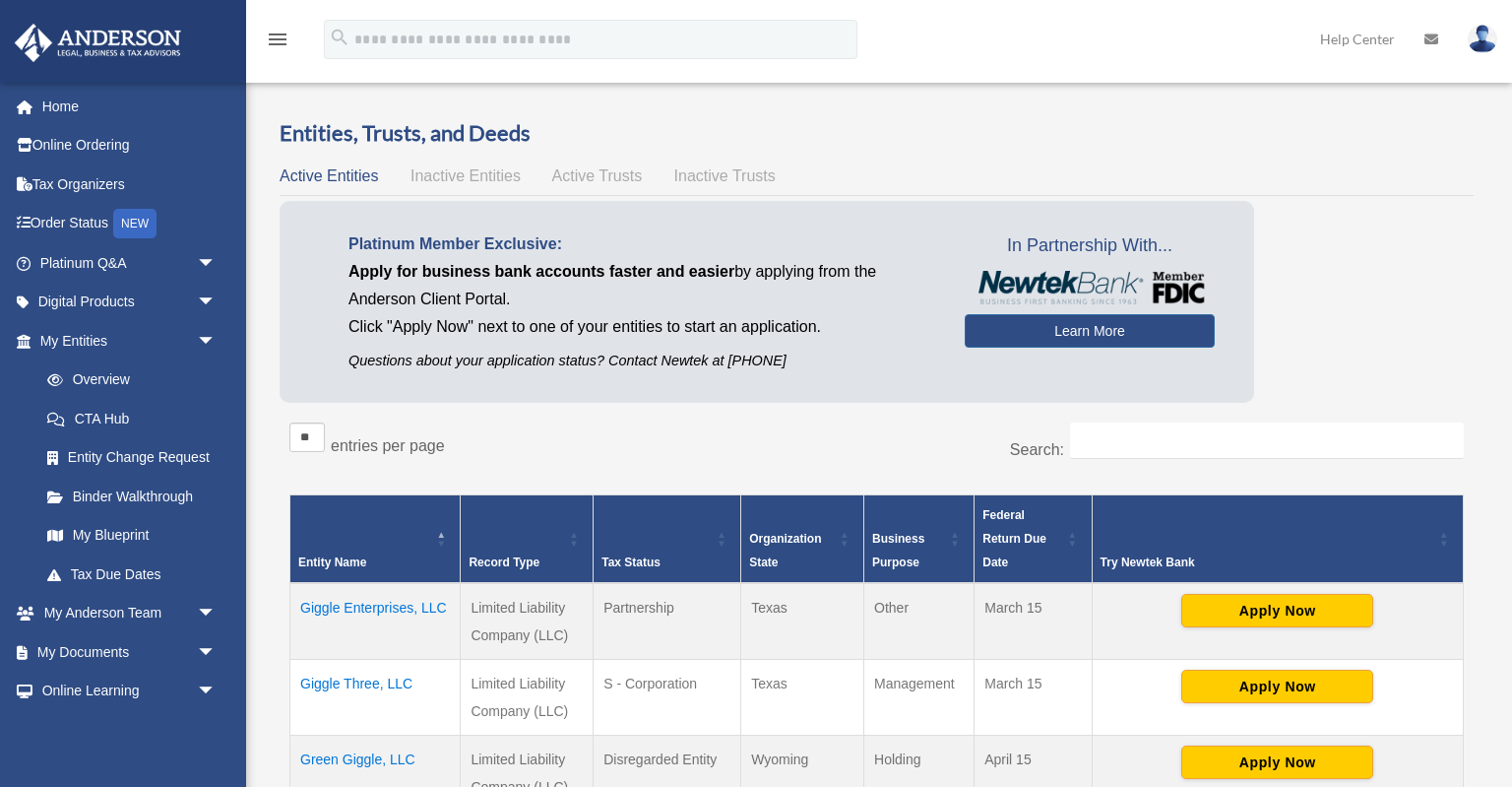 scroll, scrollTop: 0, scrollLeft: 0, axis: both 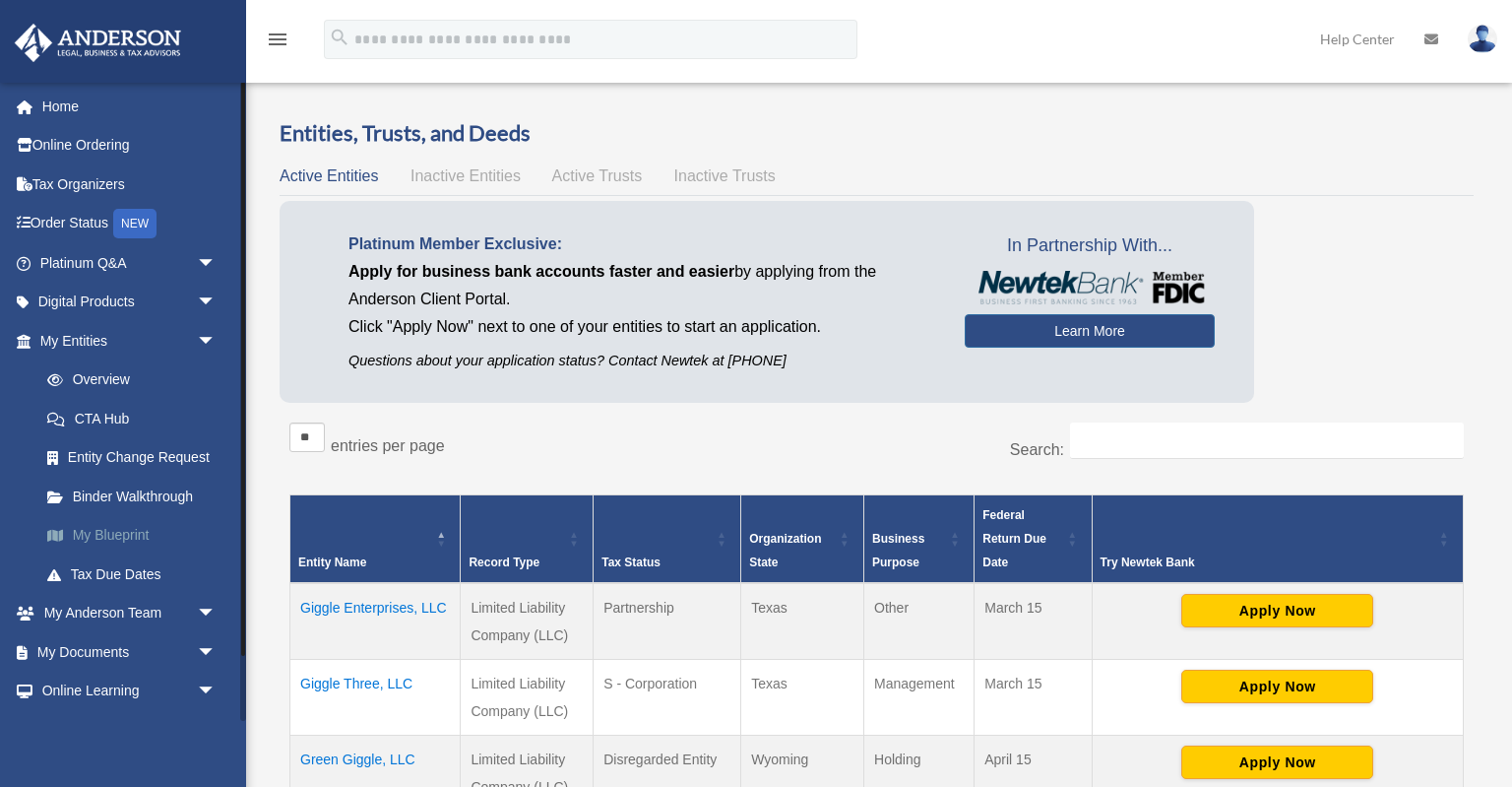 click on "My Blueprint" at bounding box center (137, 536) 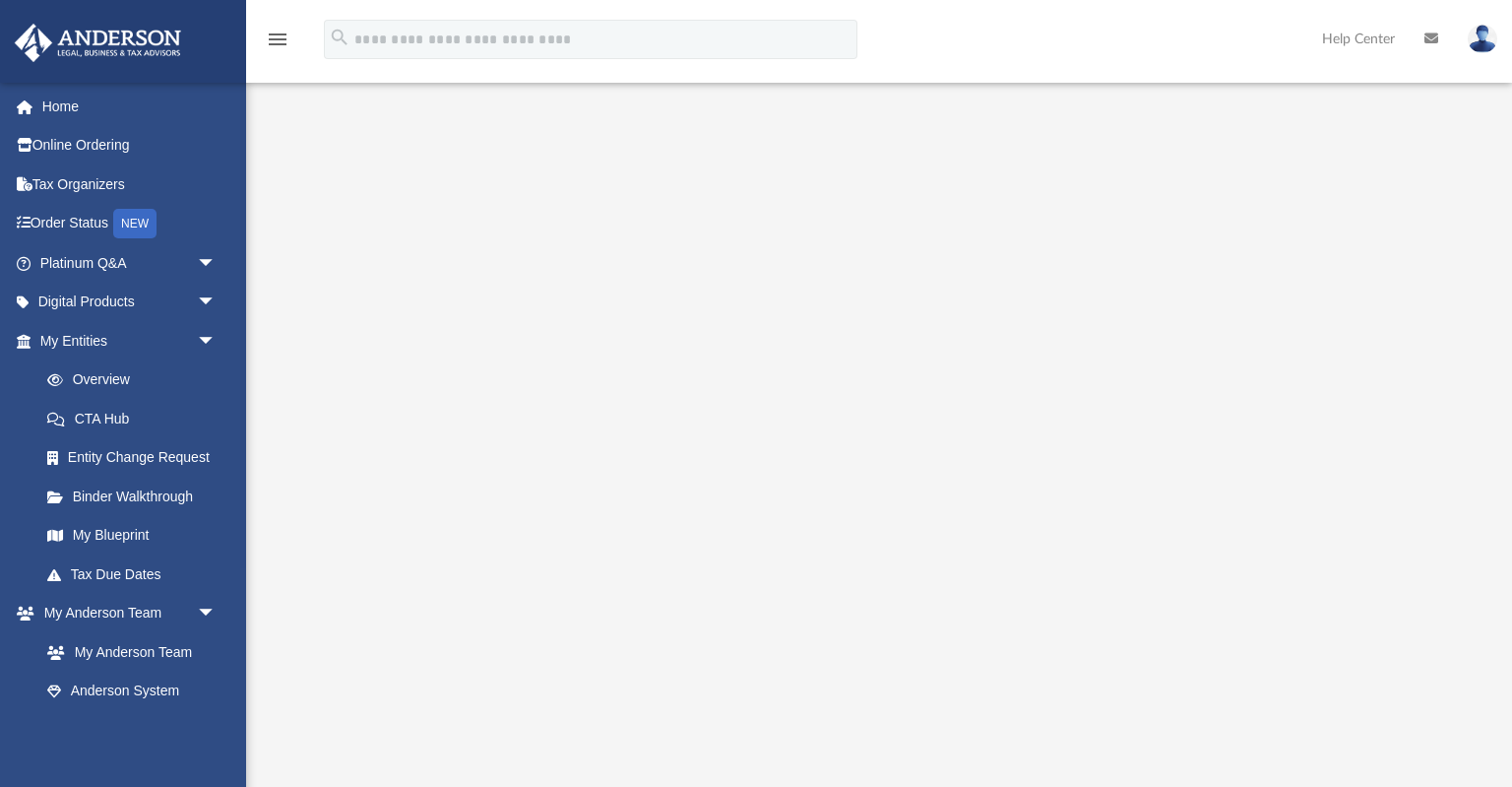 scroll, scrollTop: 0, scrollLeft: 0, axis: both 